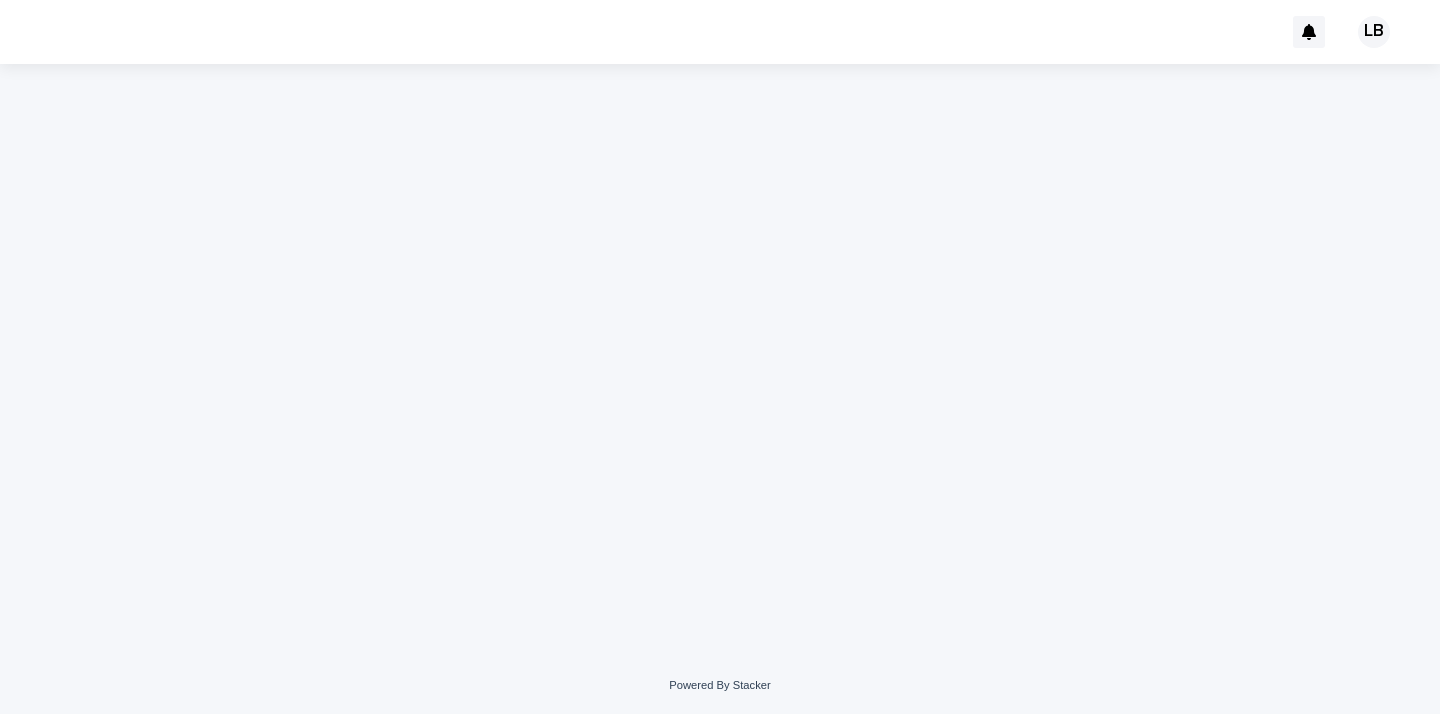 scroll, scrollTop: 0, scrollLeft: 0, axis: both 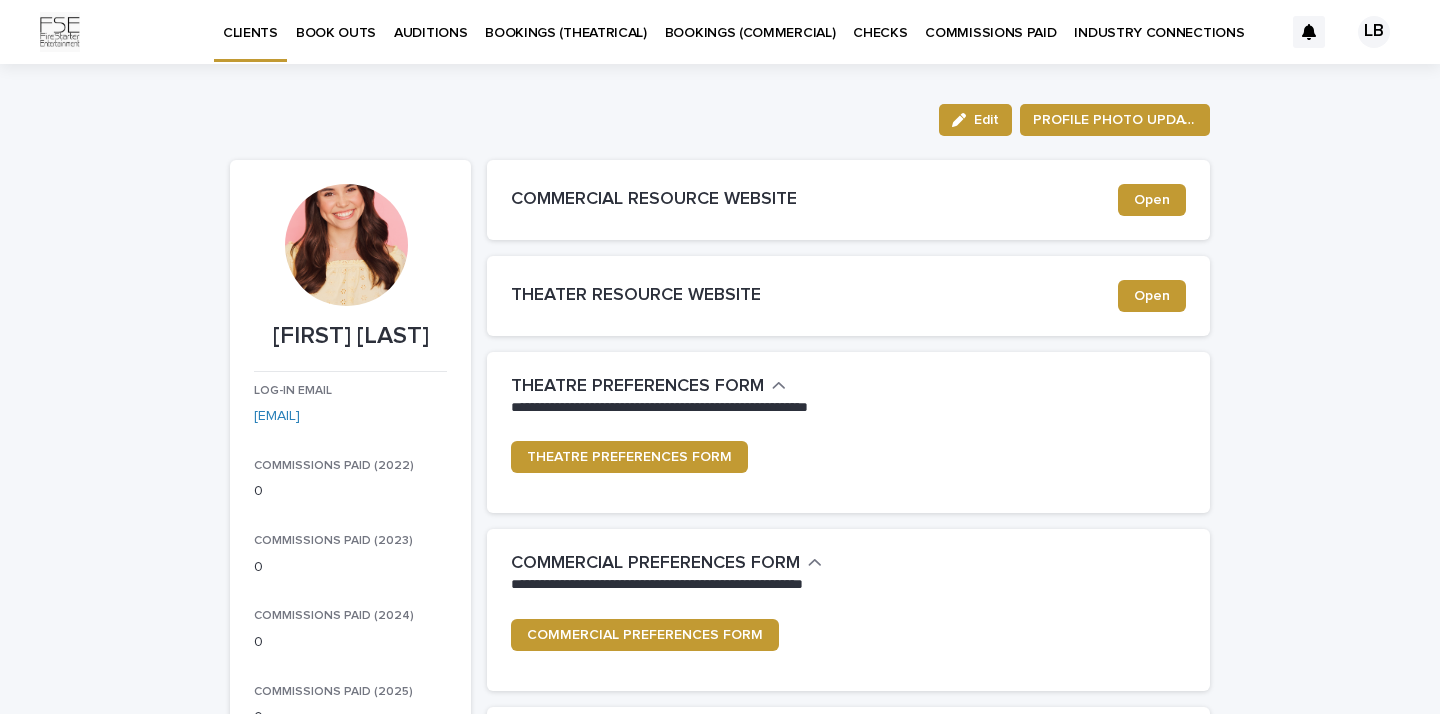 click on "BOOK OUTS" at bounding box center (336, 21) 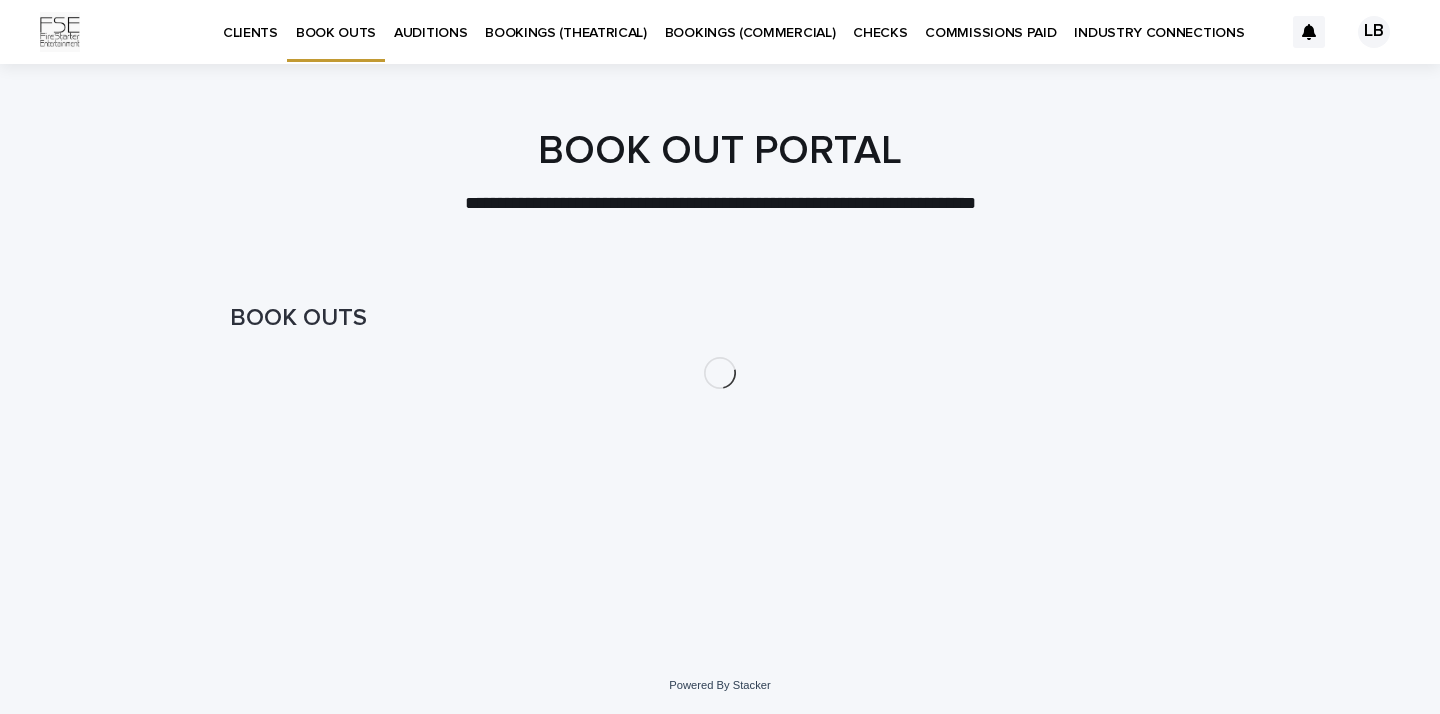 click on "BOOK OUTS" at bounding box center [336, 21] 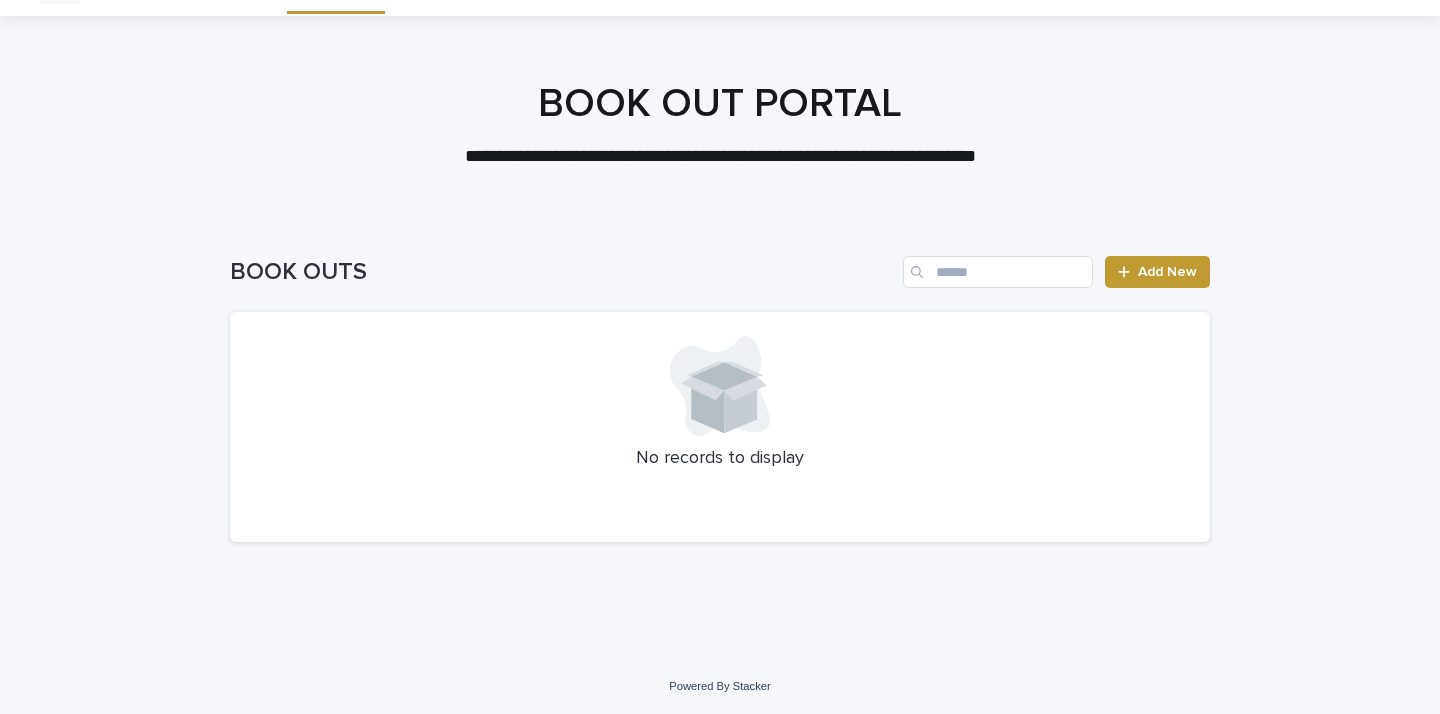 scroll, scrollTop: 47, scrollLeft: 0, axis: vertical 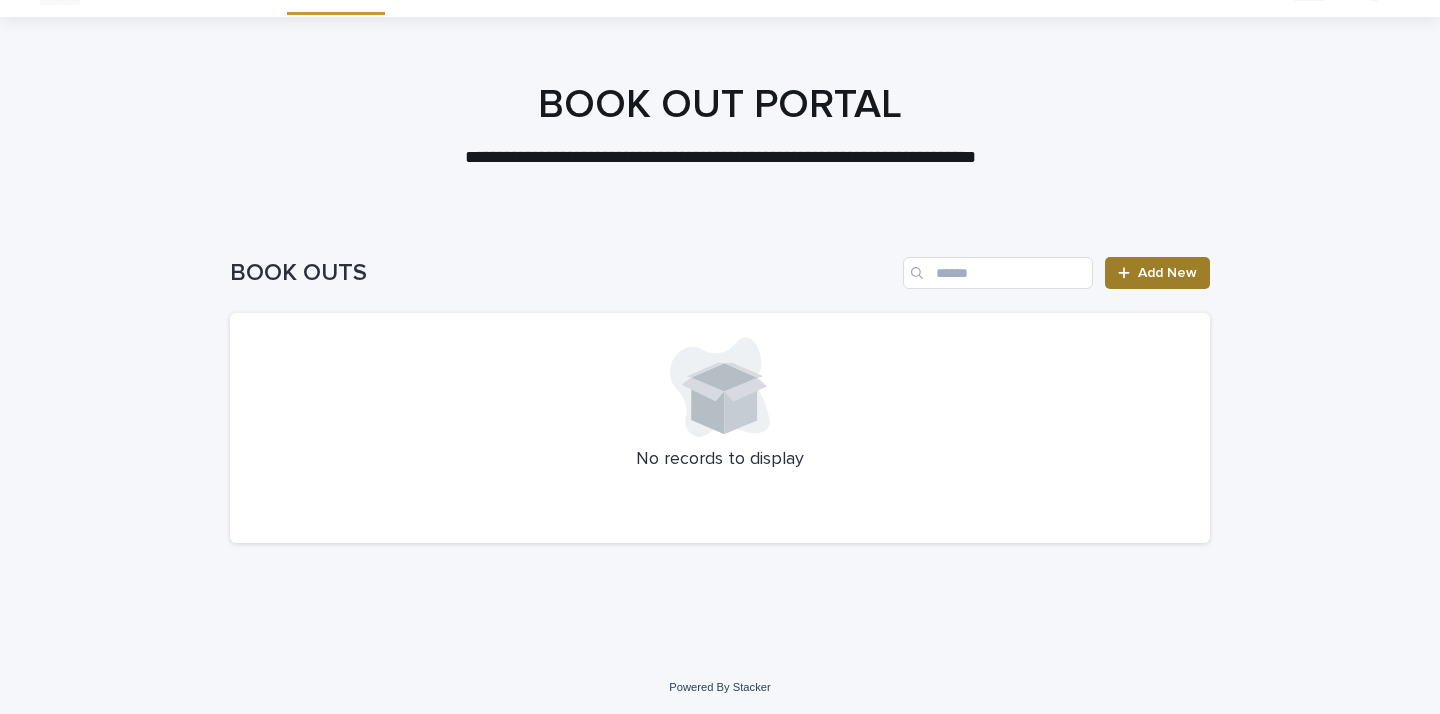 click on "Add New" at bounding box center [1157, 273] 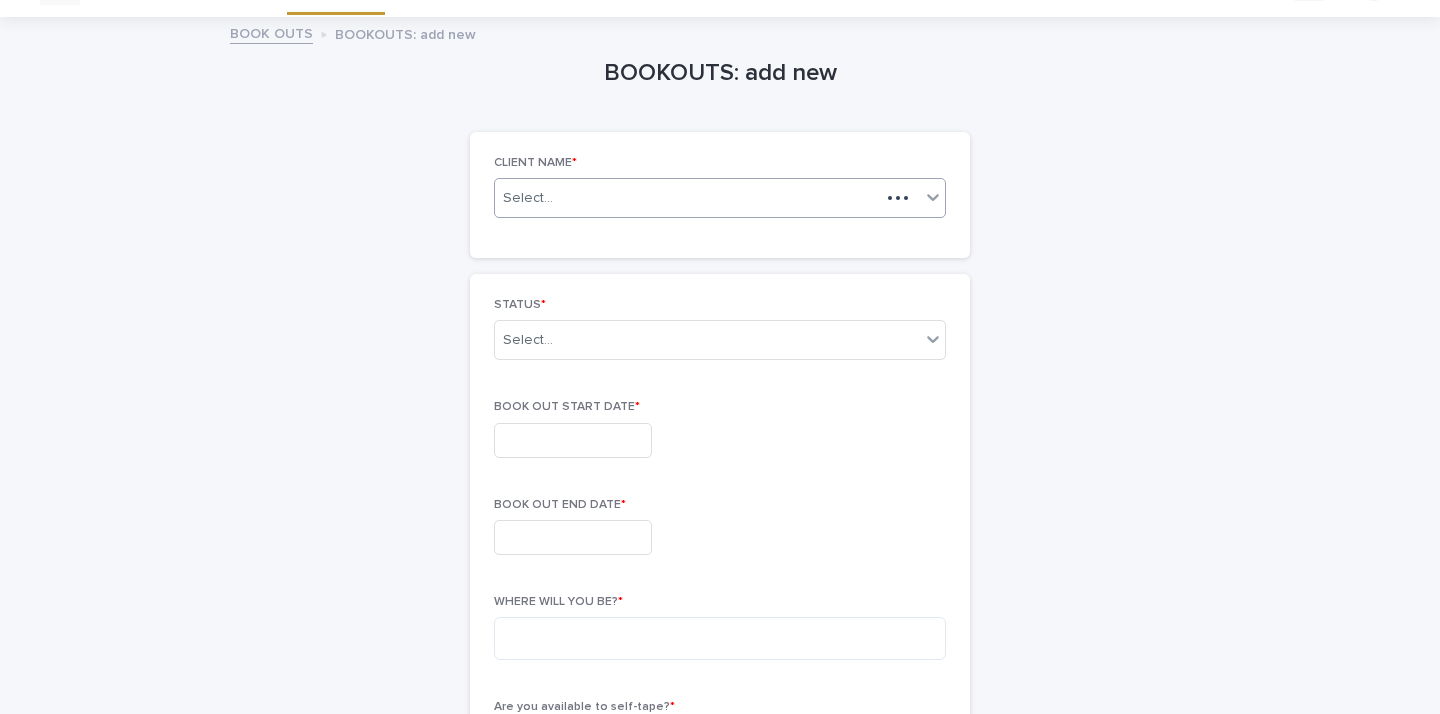 click on "Select..." at bounding box center (687, 198) 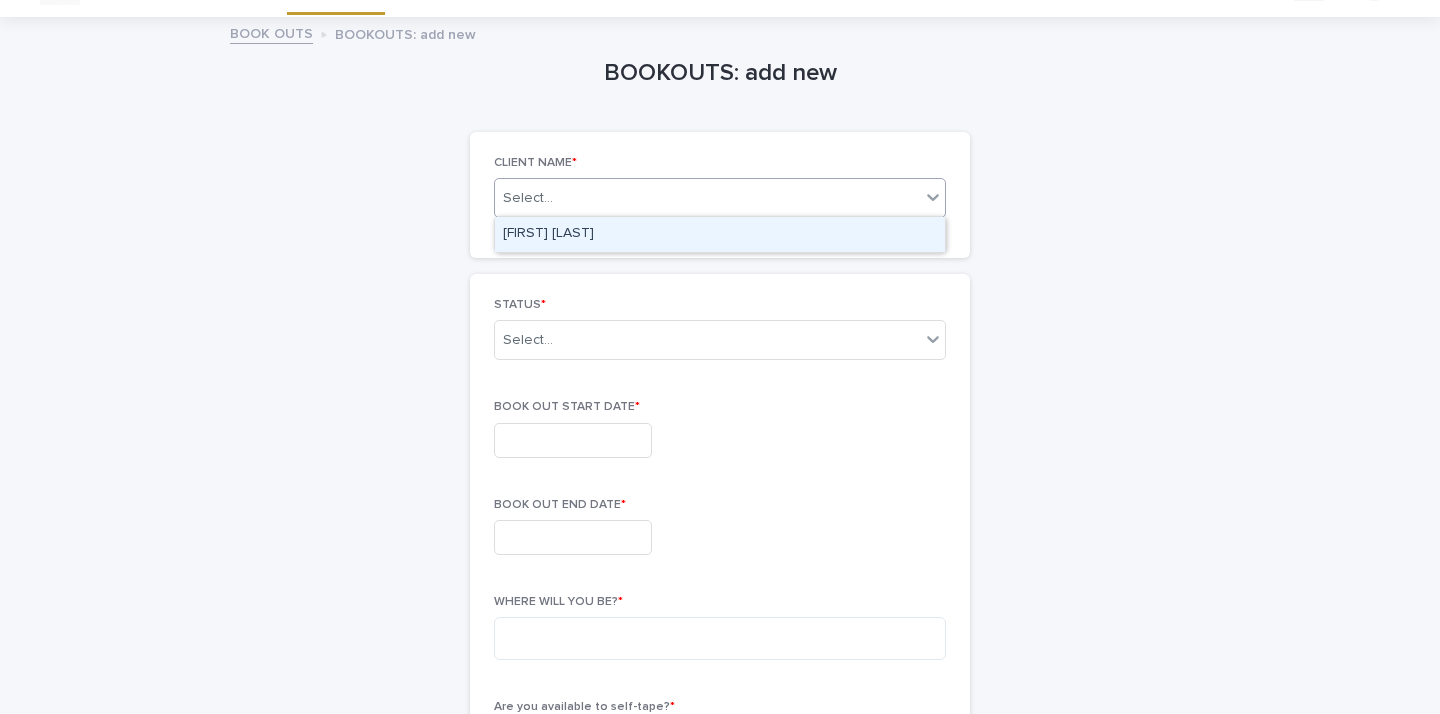 click on "[FIRST] [LAST]" at bounding box center (720, 234) 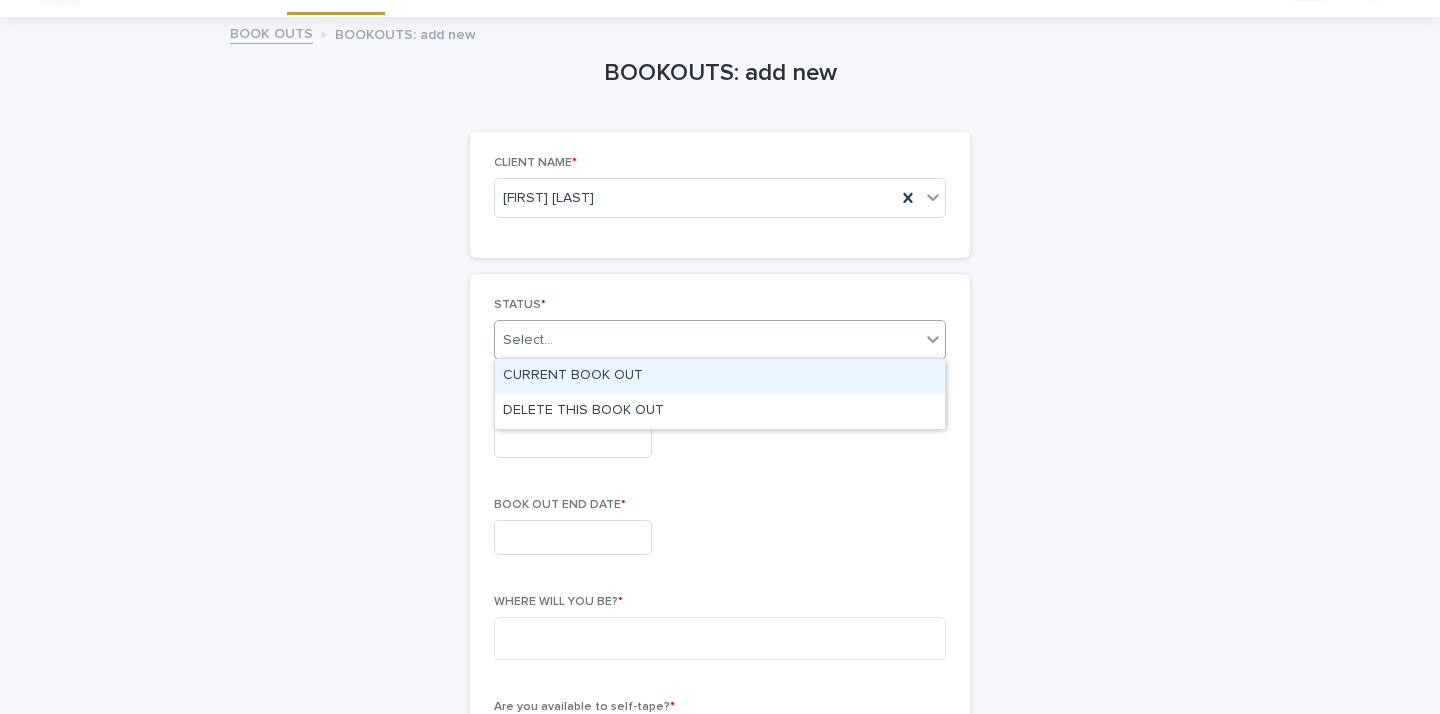 click on "Select..." at bounding box center (707, 340) 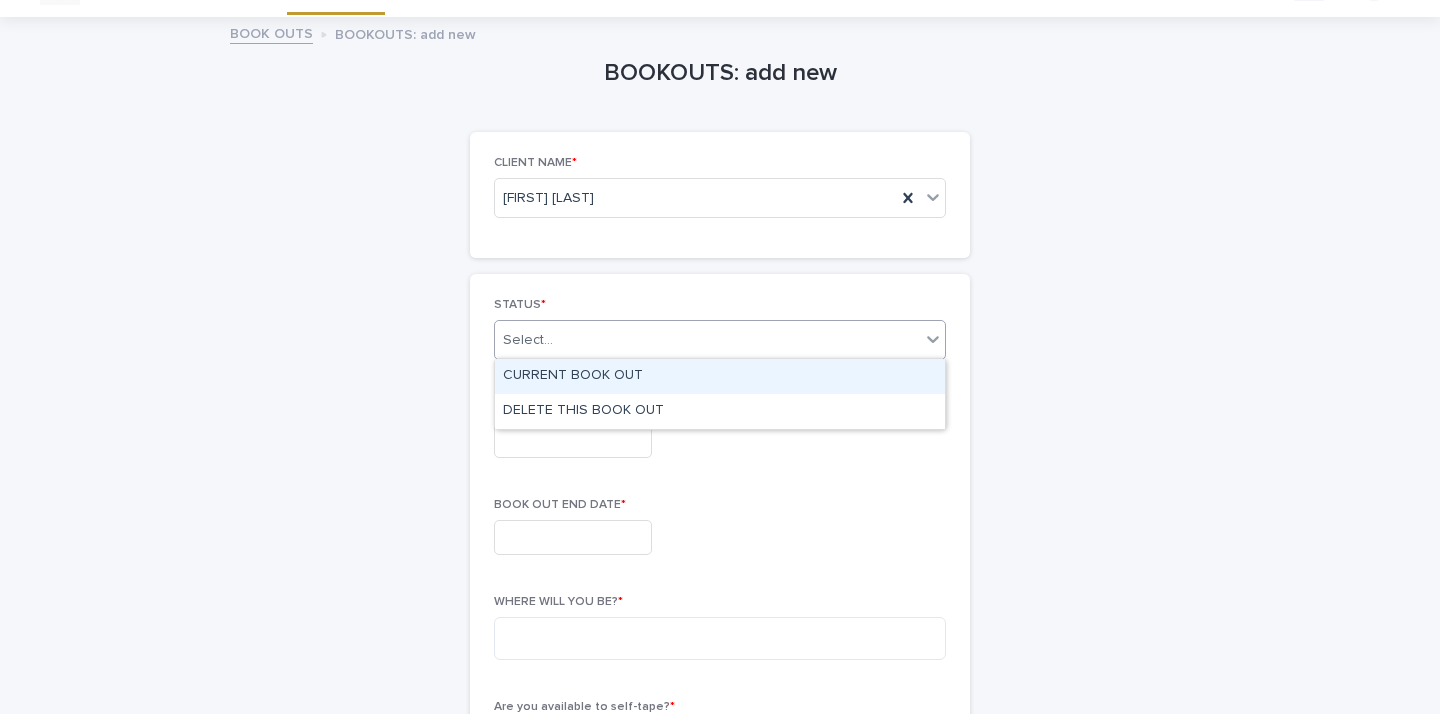 click on "CURRENT BOOK OUT" at bounding box center (720, 376) 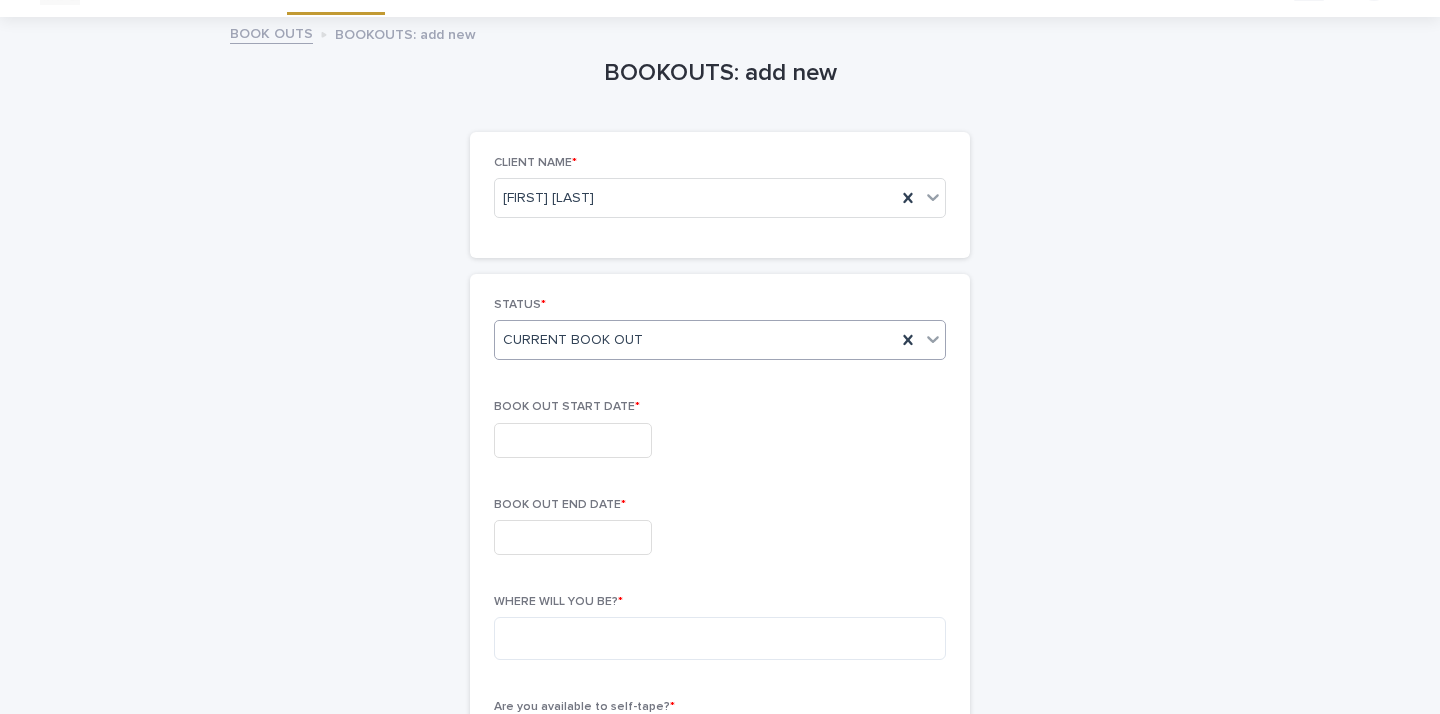 click at bounding box center (573, 440) 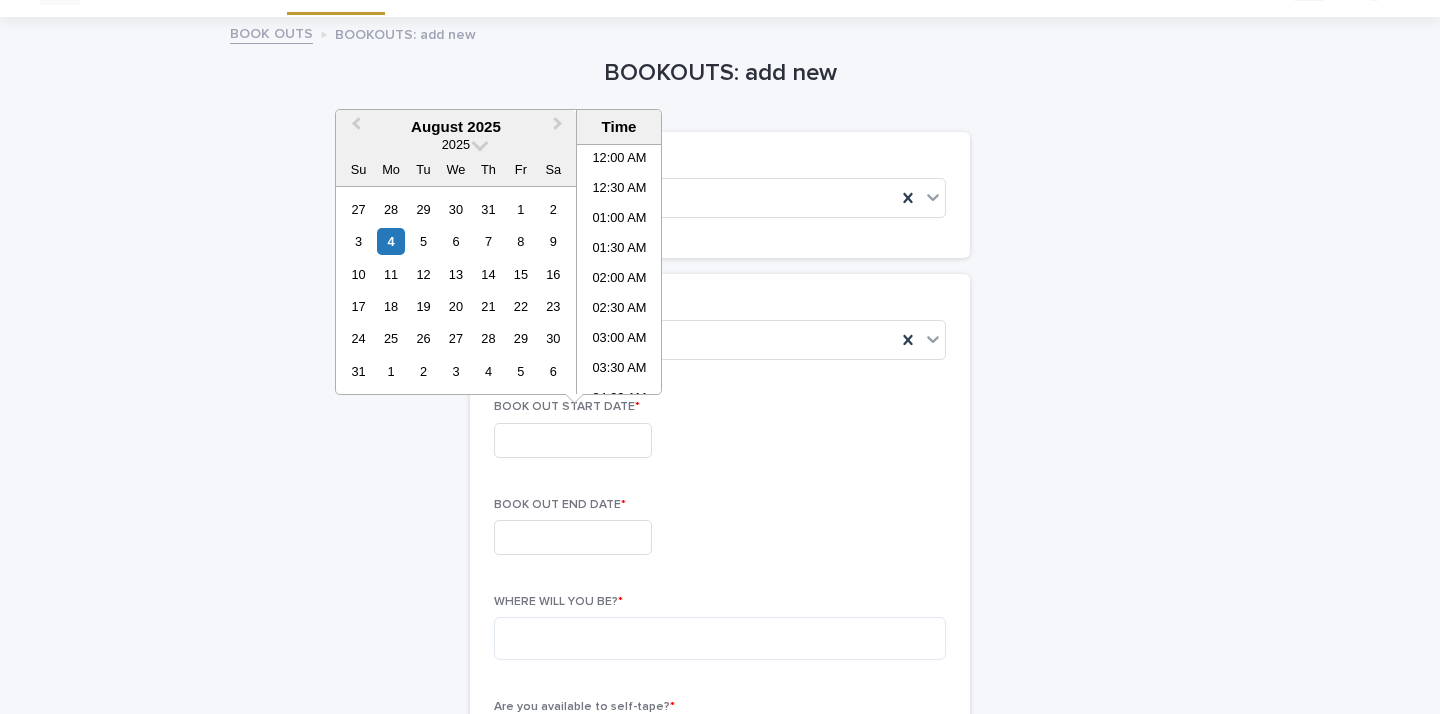 scroll, scrollTop: 460, scrollLeft: 0, axis: vertical 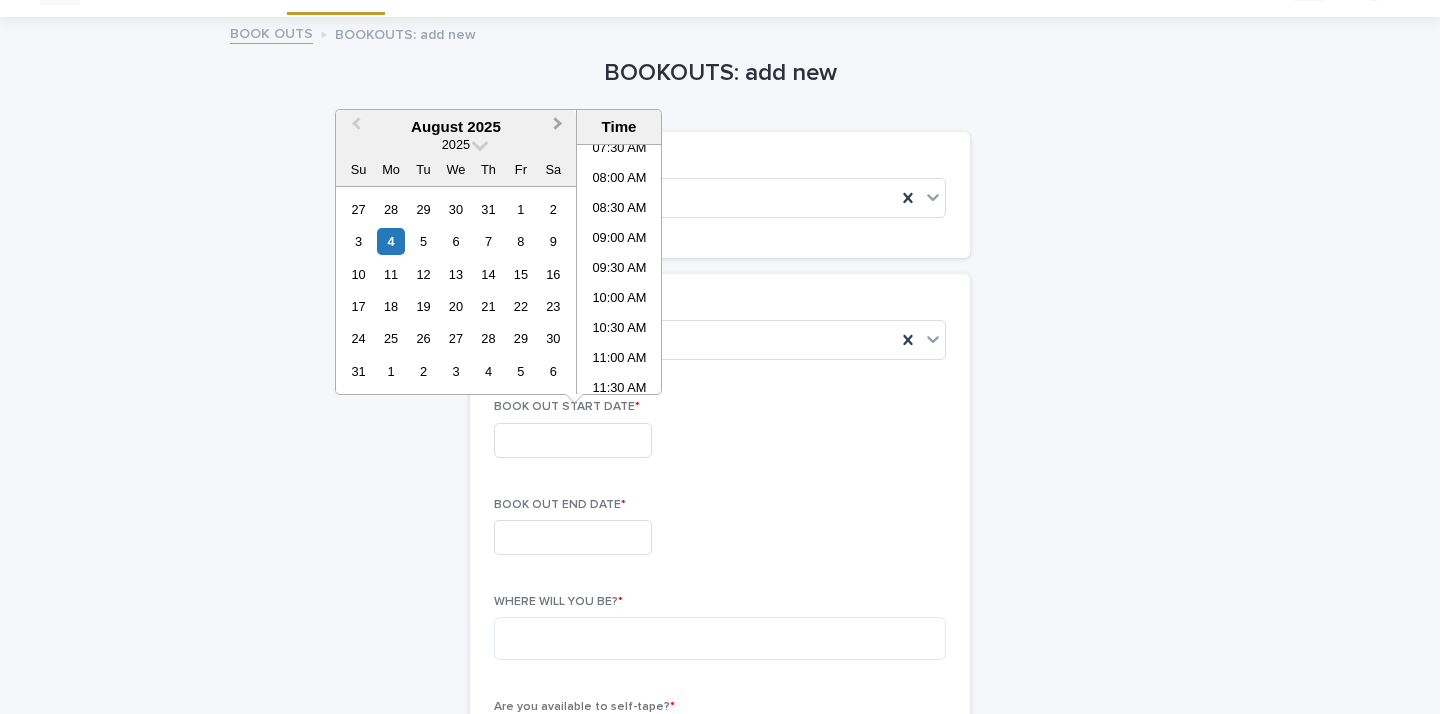 click on "Next Month" at bounding box center [558, 126] 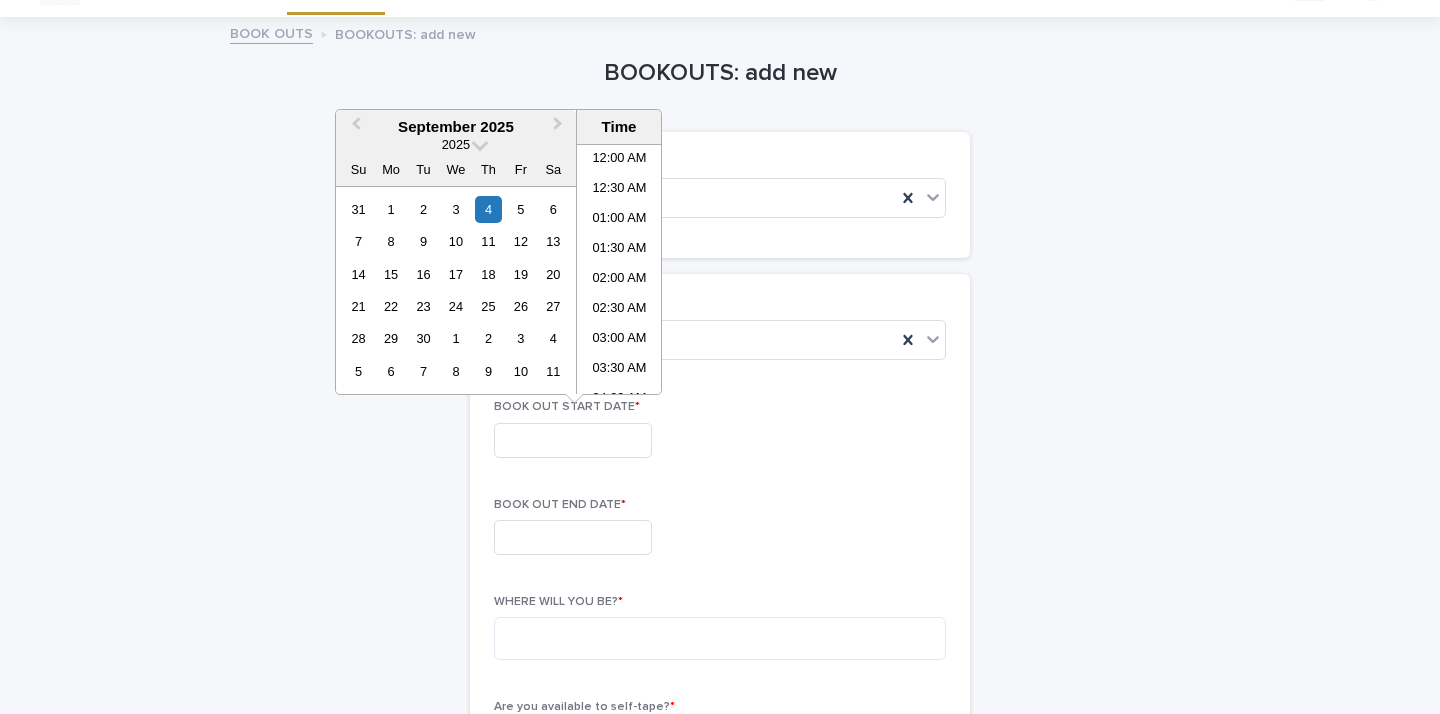scroll, scrollTop: 0, scrollLeft: 0, axis: both 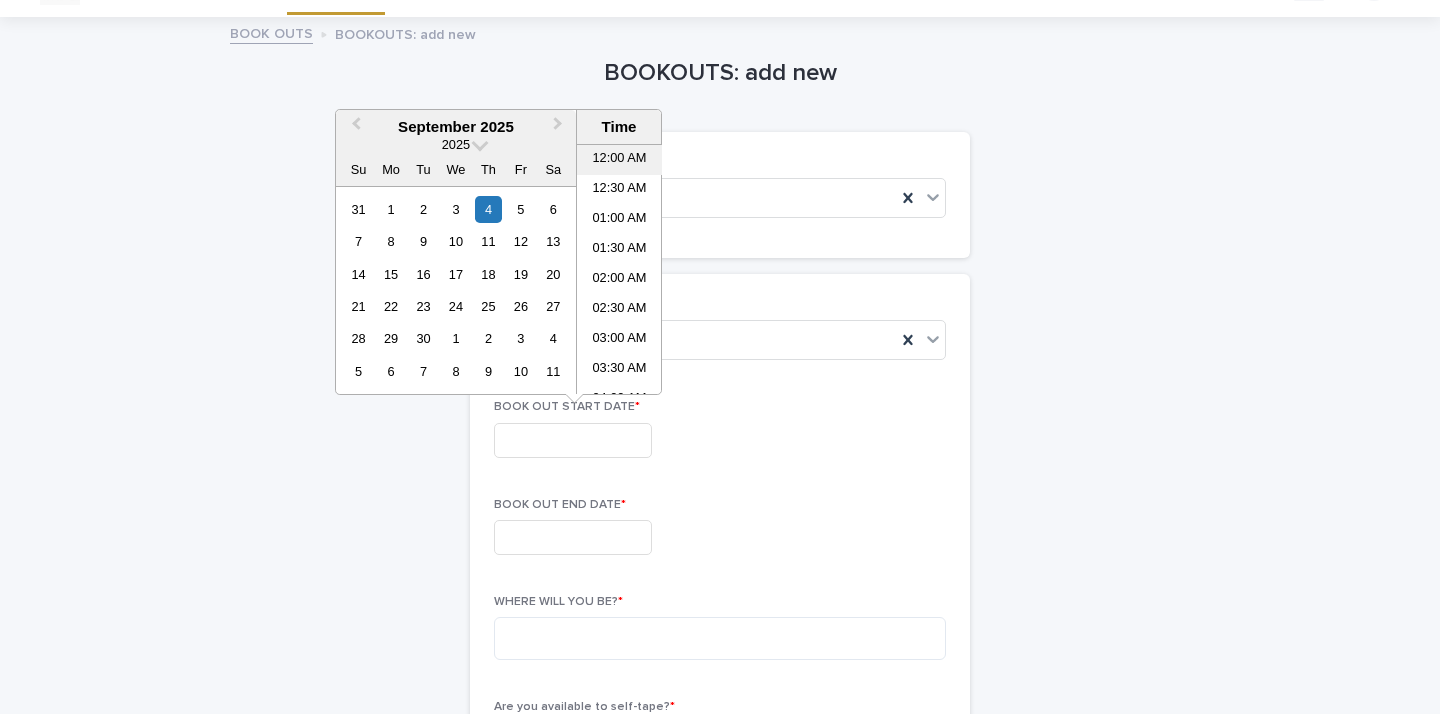 click on "12:00 AM" at bounding box center [619, 160] 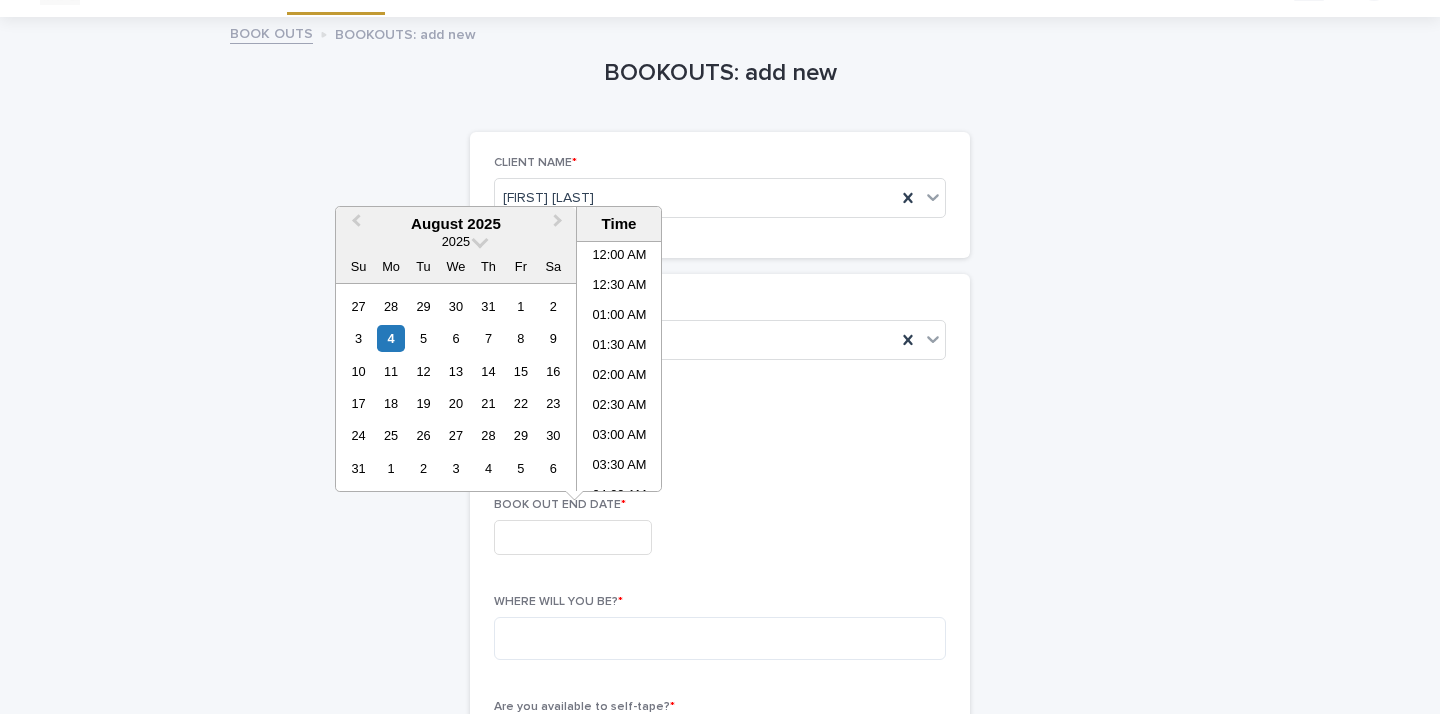 click at bounding box center [573, 537] 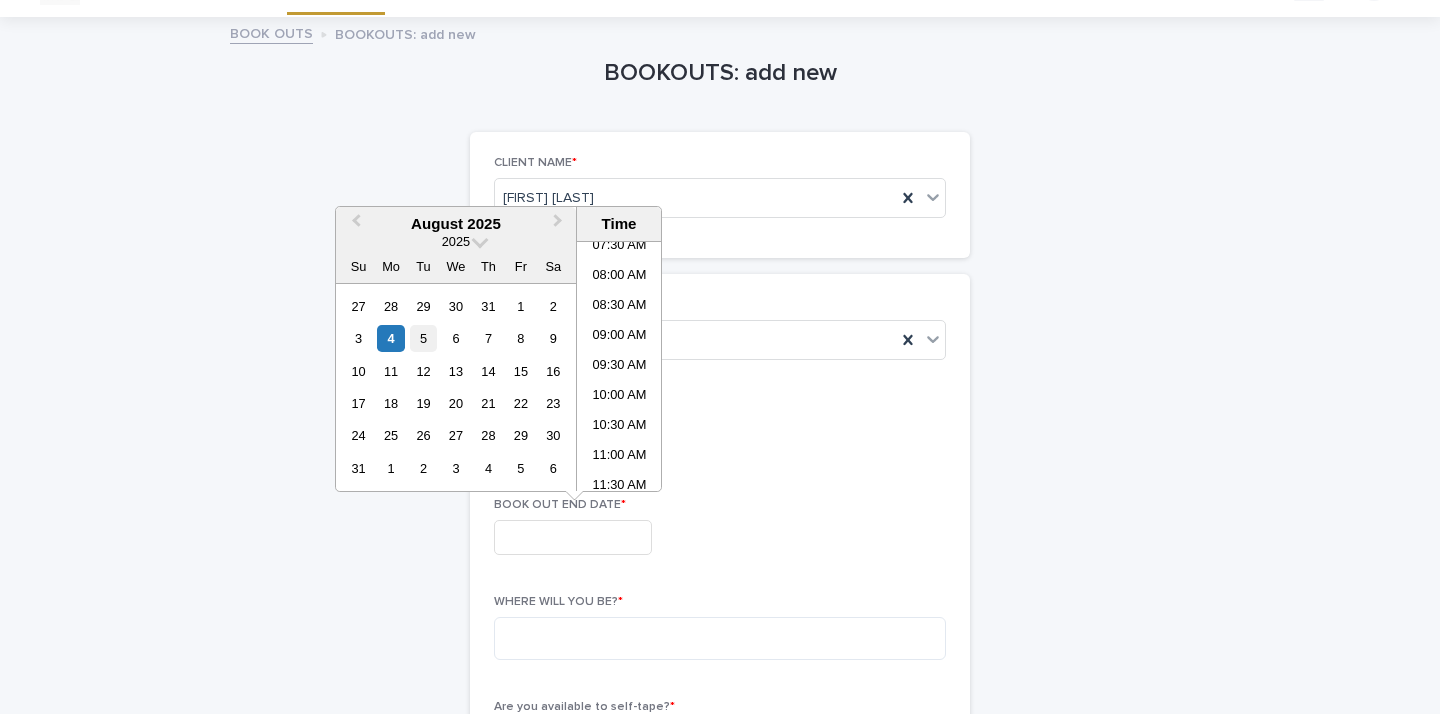 click on "5" at bounding box center (423, 338) 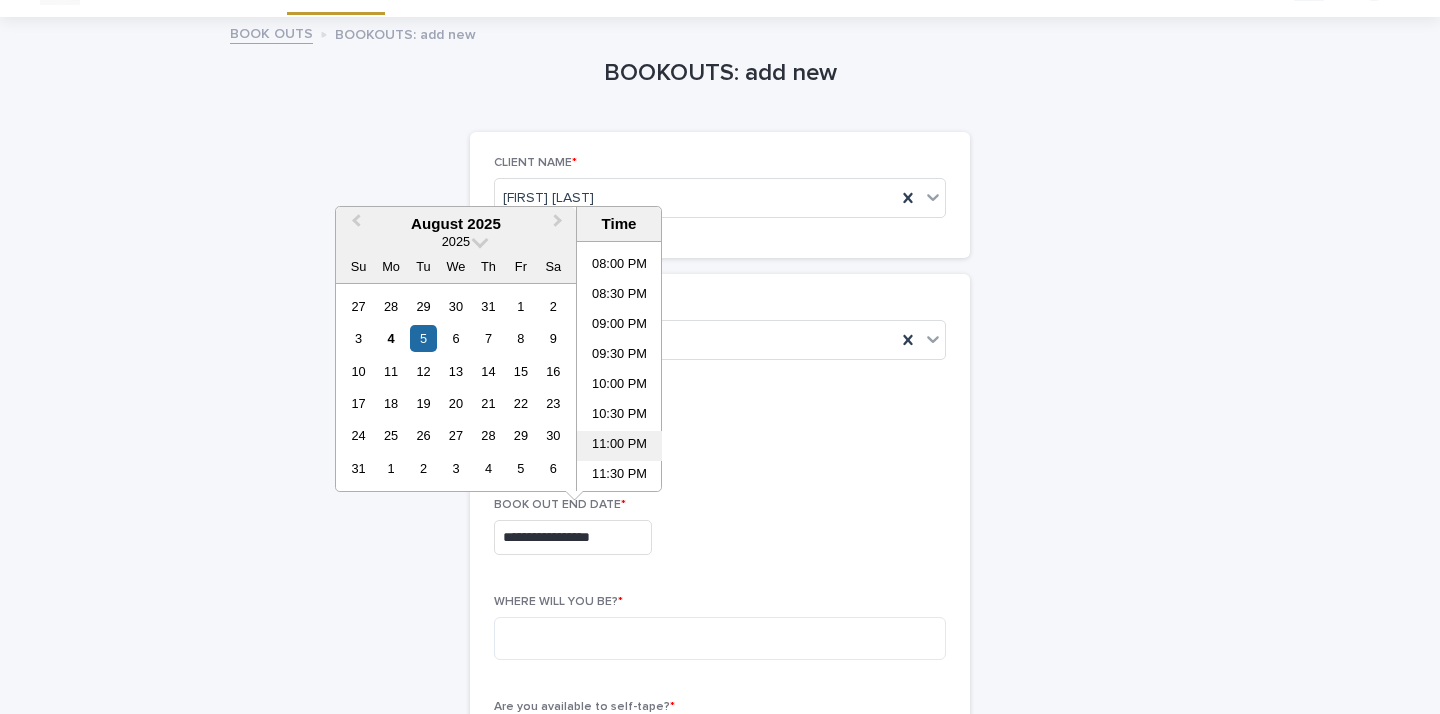scroll, scrollTop: 1191, scrollLeft: 0, axis: vertical 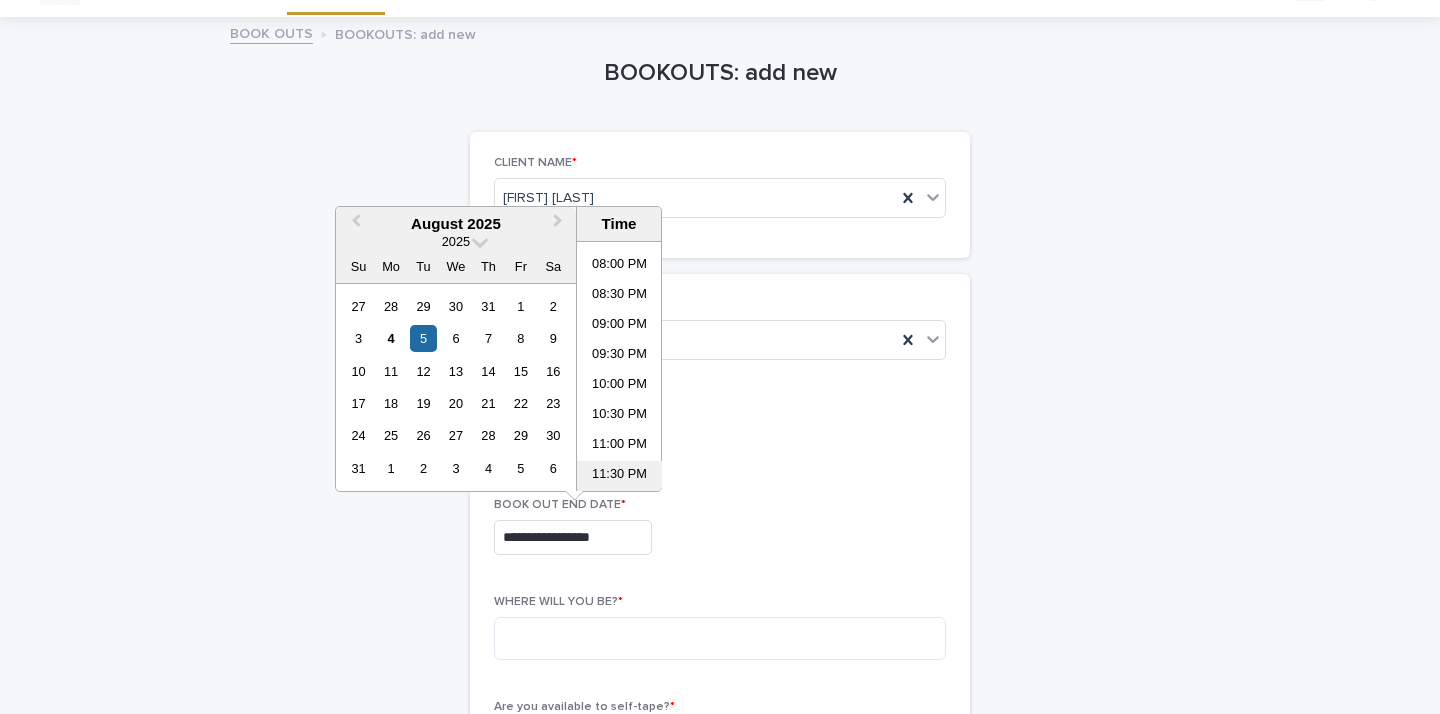 click on "11:30 PM" at bounding box center (619, 476) 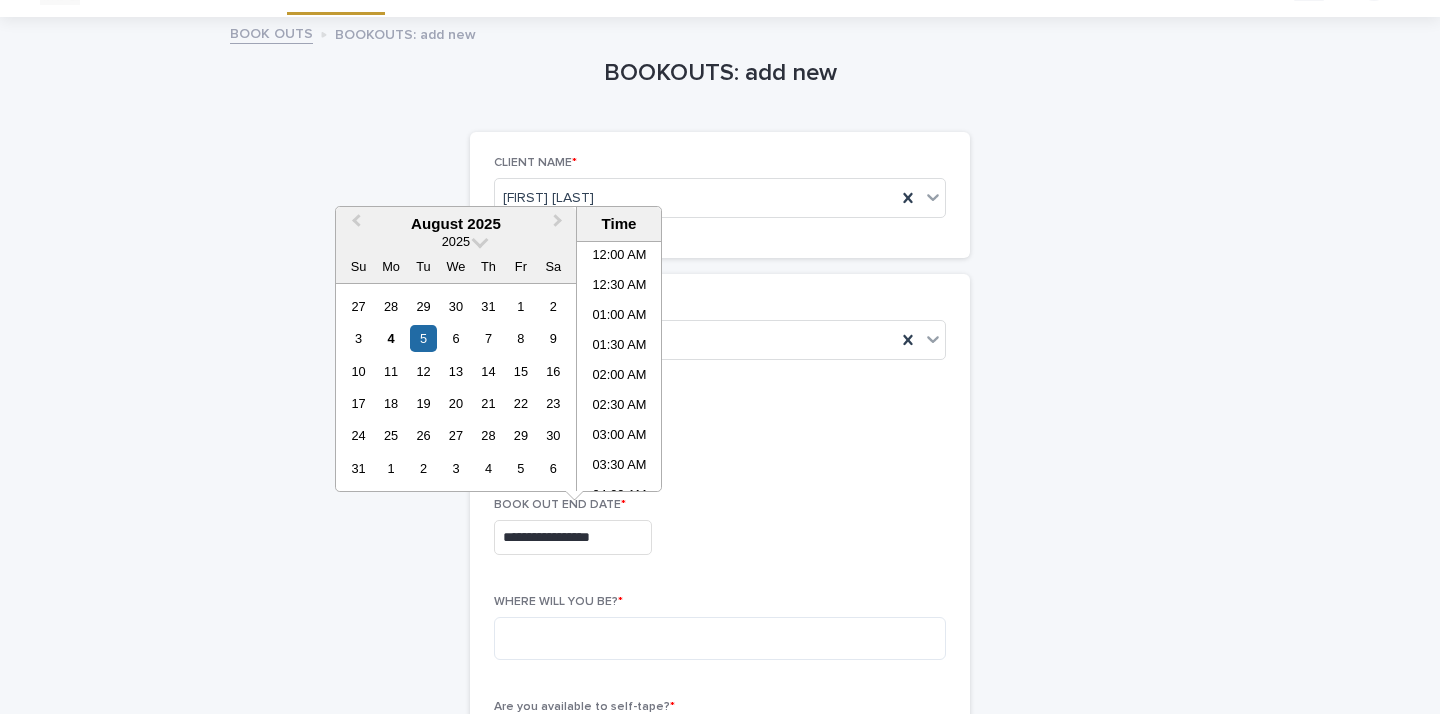 click on "**********" at bounding box center [573, 537] 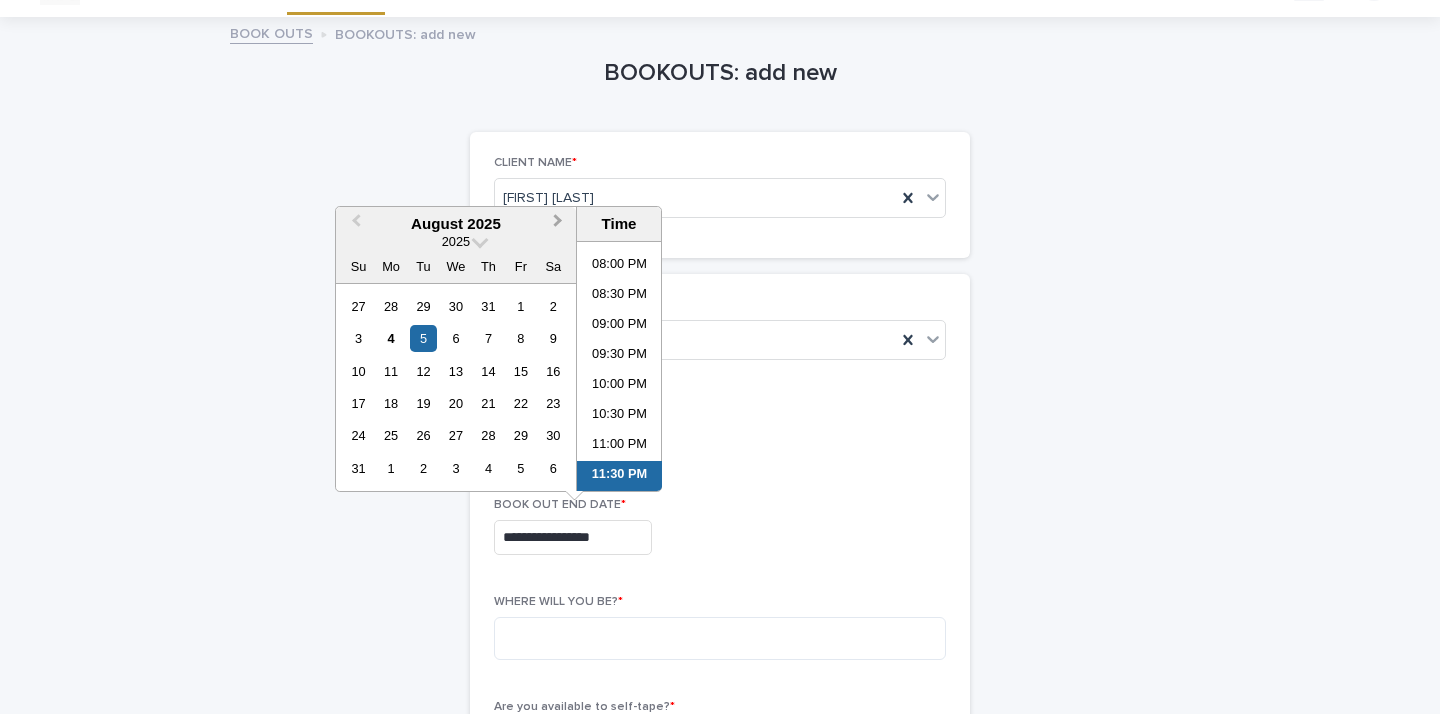 click on "Next Month" at bounding box center (560, 225) 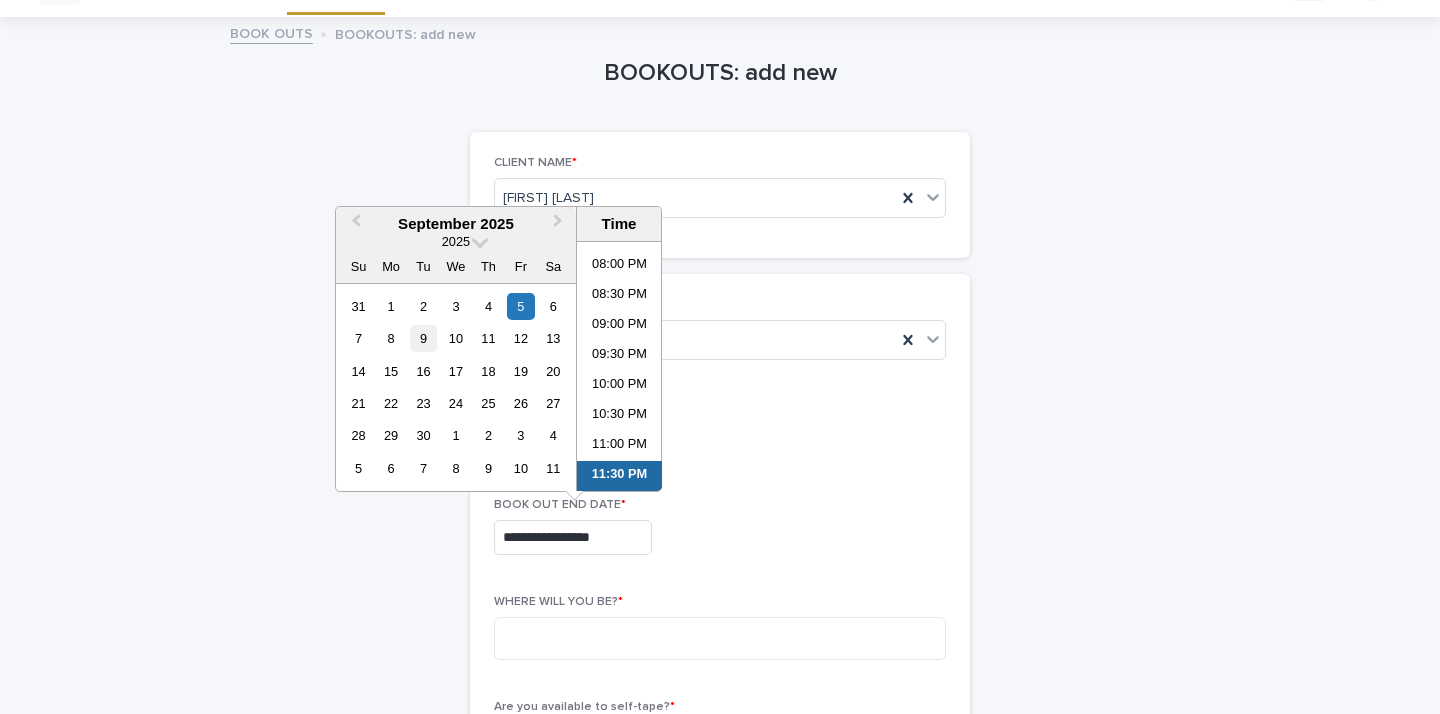click on "9" at bounding box center (423, 338) 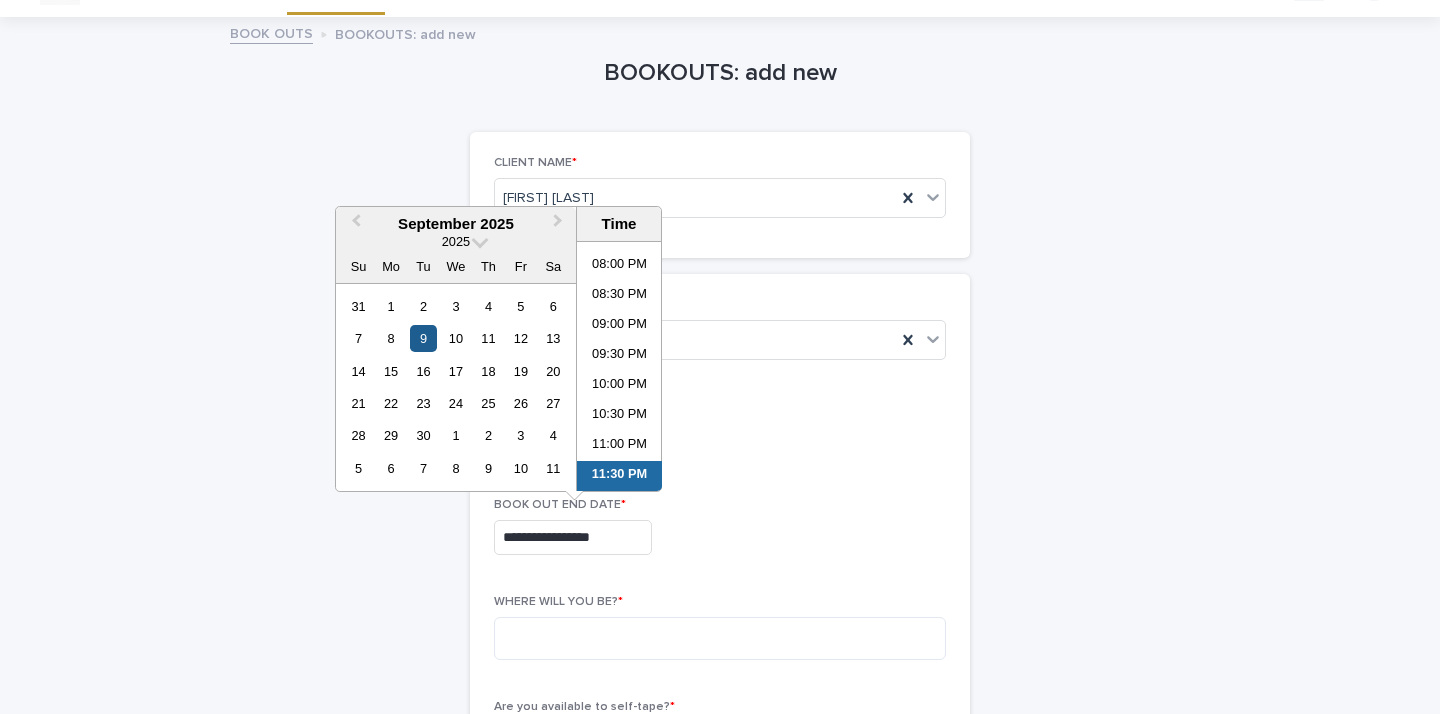 type on "**********" 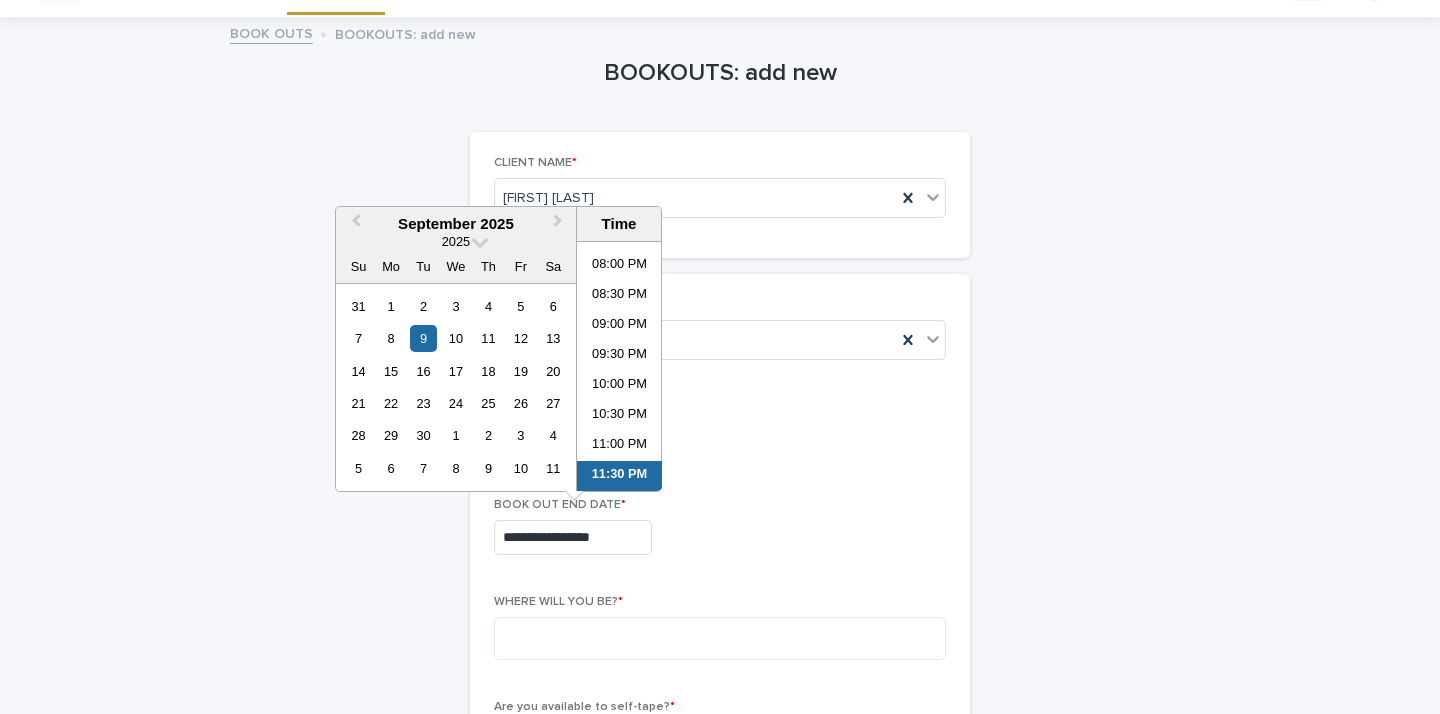 click on "11:30 PM" at bounding box center (619, 476) 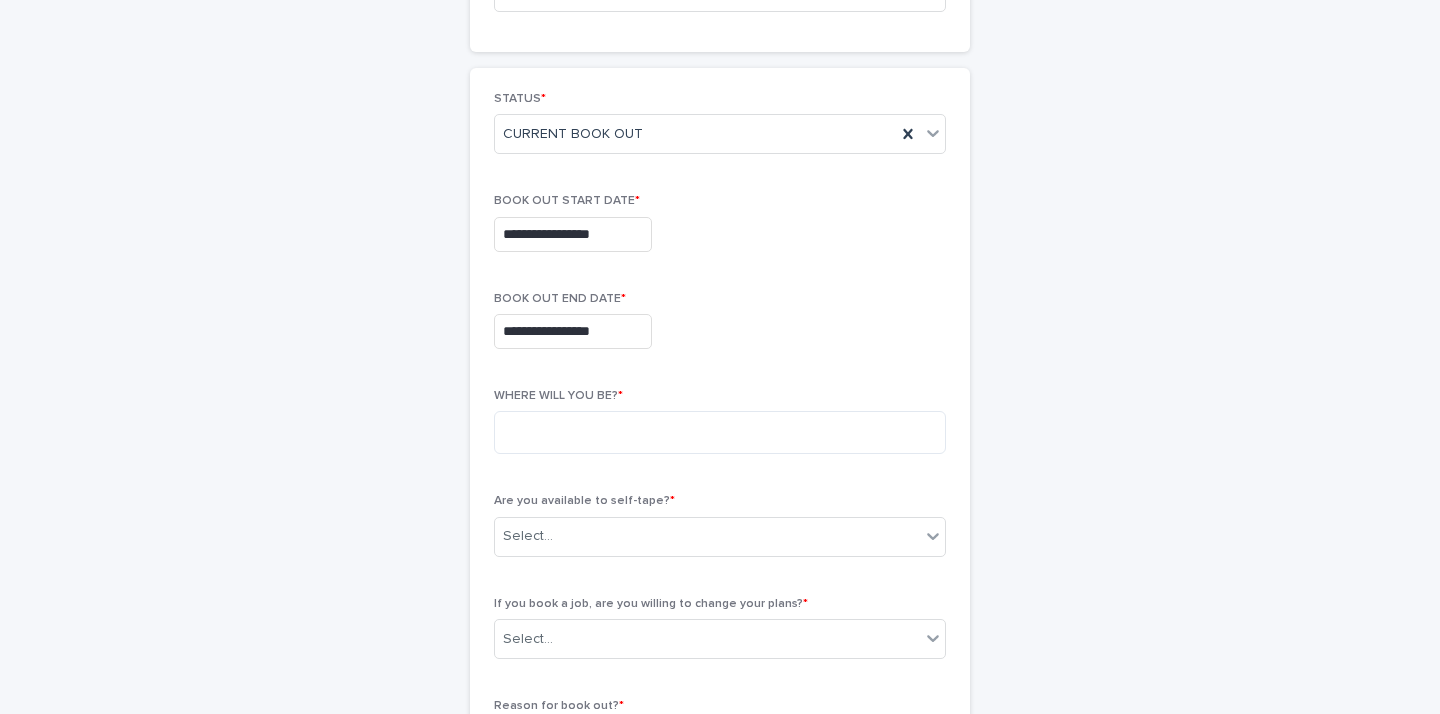 scroll, scrollTop: 254, scrollLeft: 0, axis: vertical 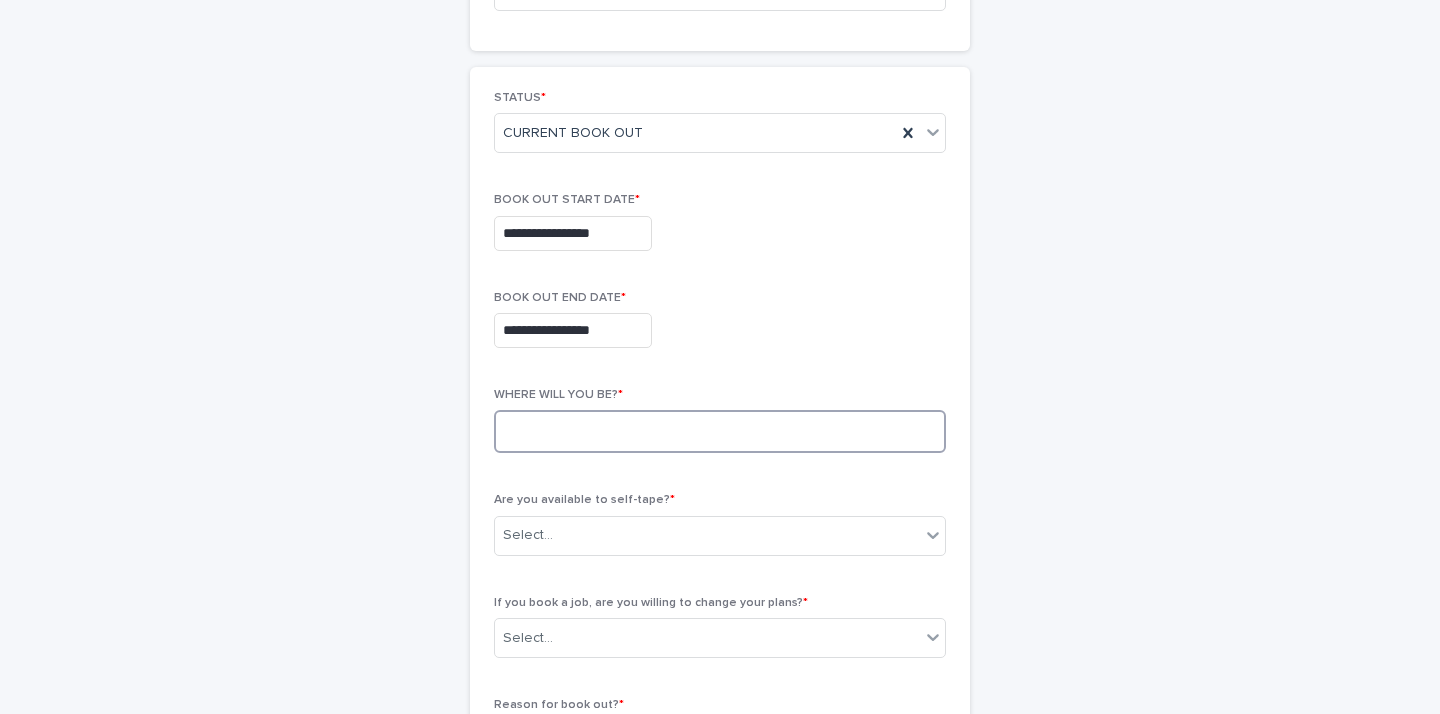 click at bounding box center [720, 431] 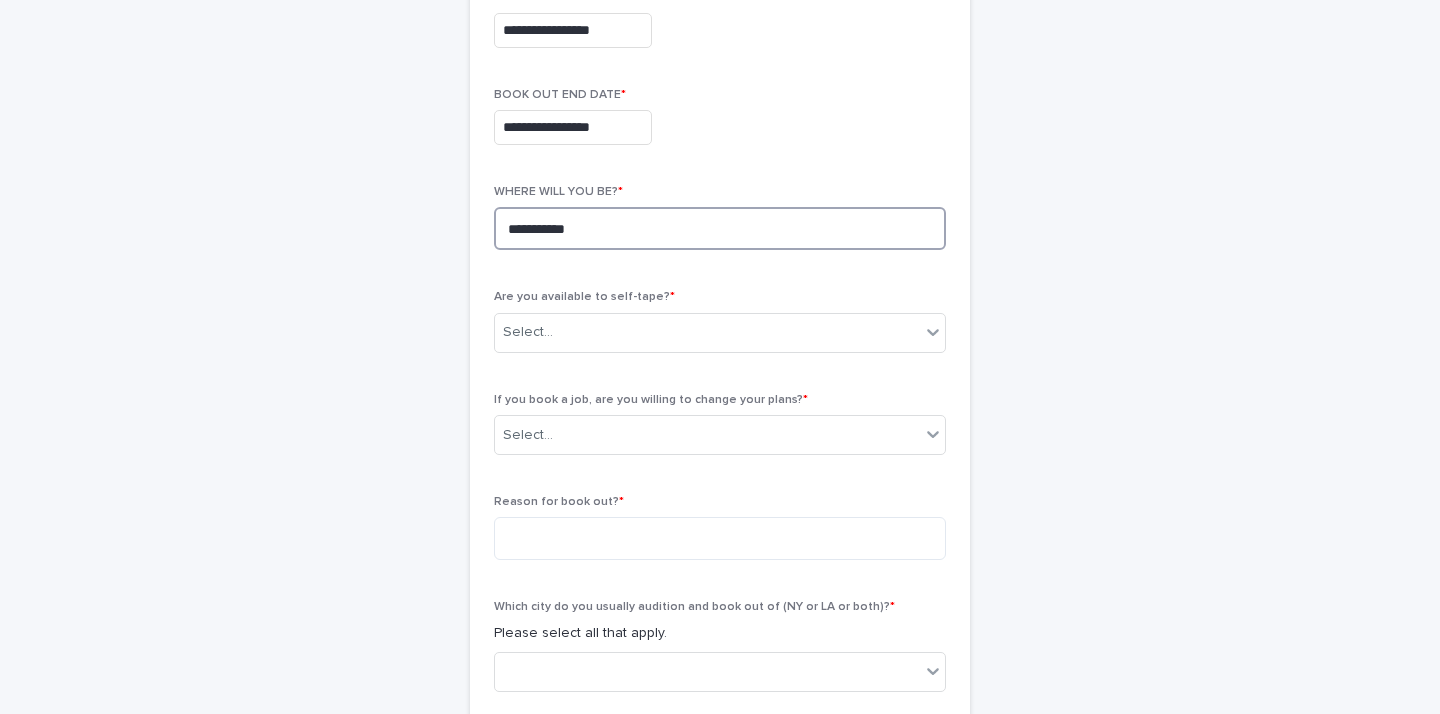 scroll, scrollTop: 493, scrollLeft: 0, axis: vertical 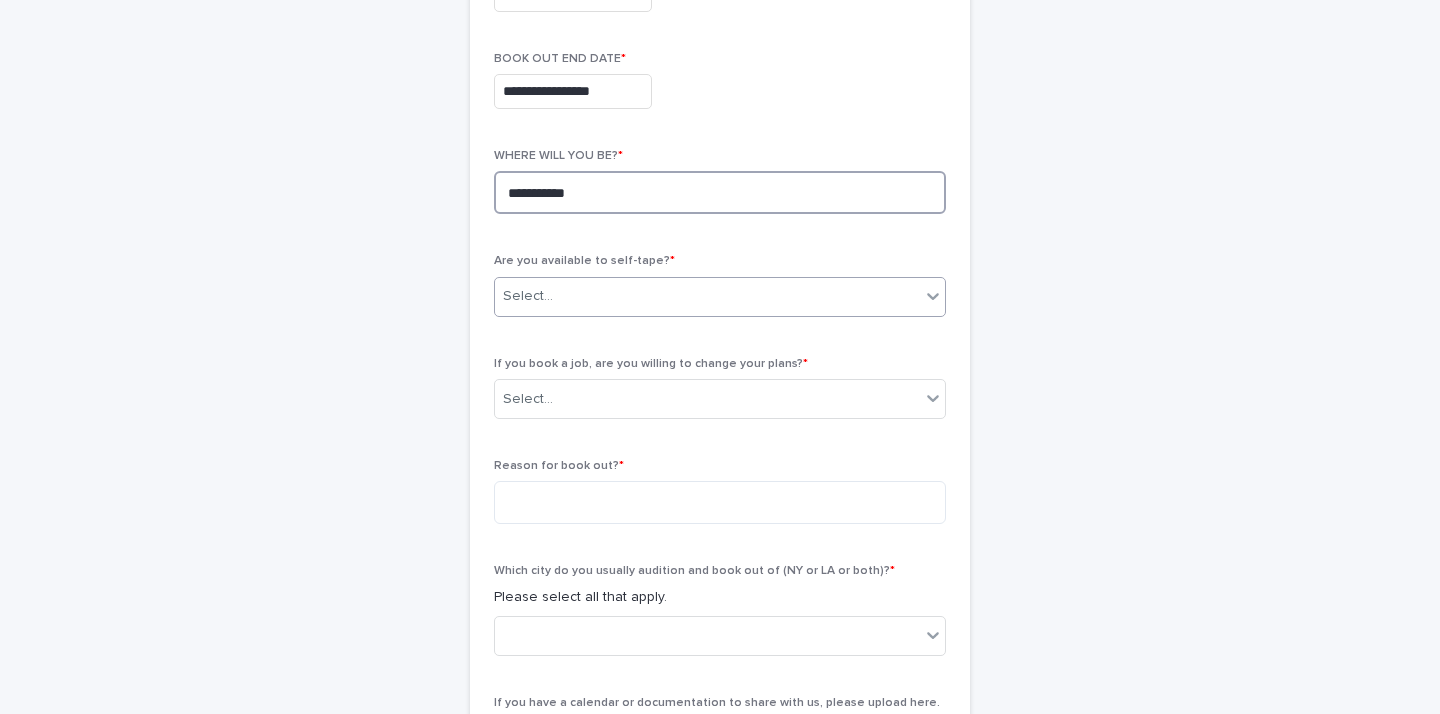 type on "**********" 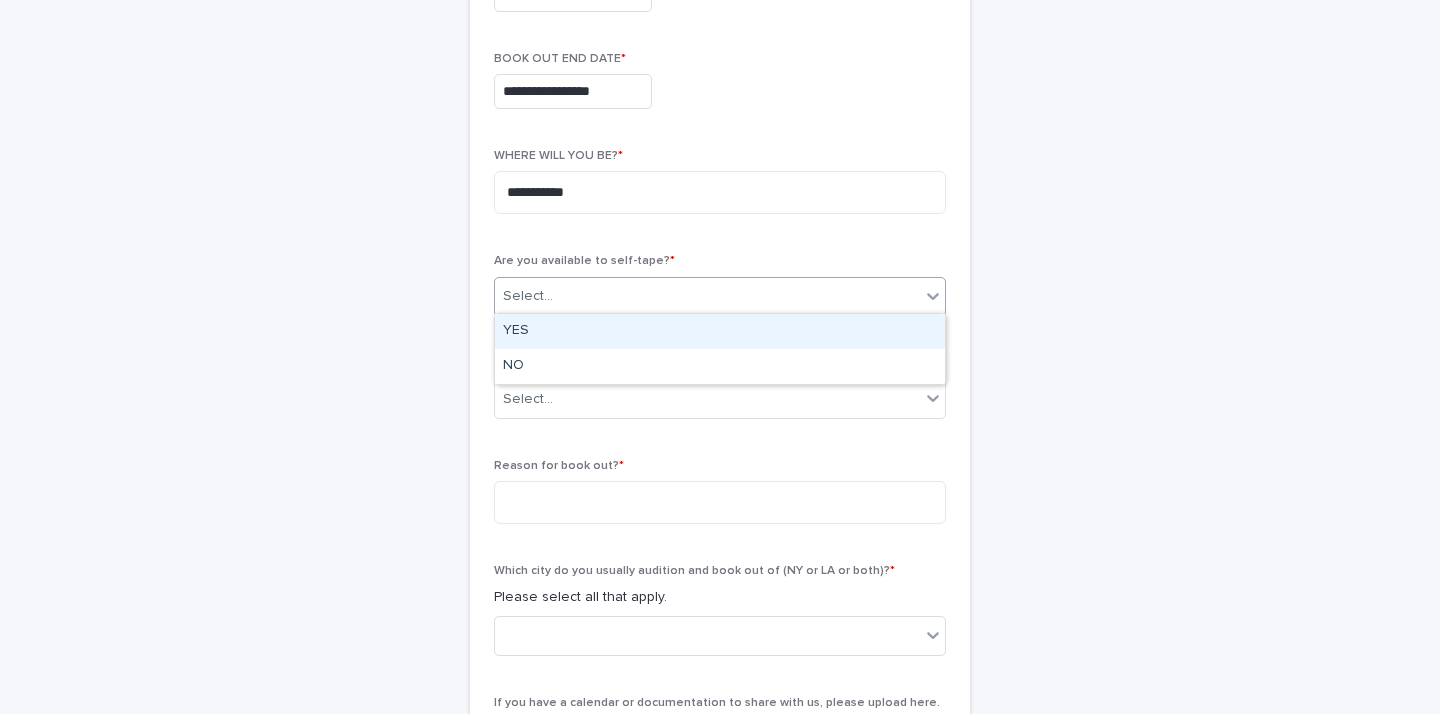 click on "Select..." at bounding box center (707, 296) 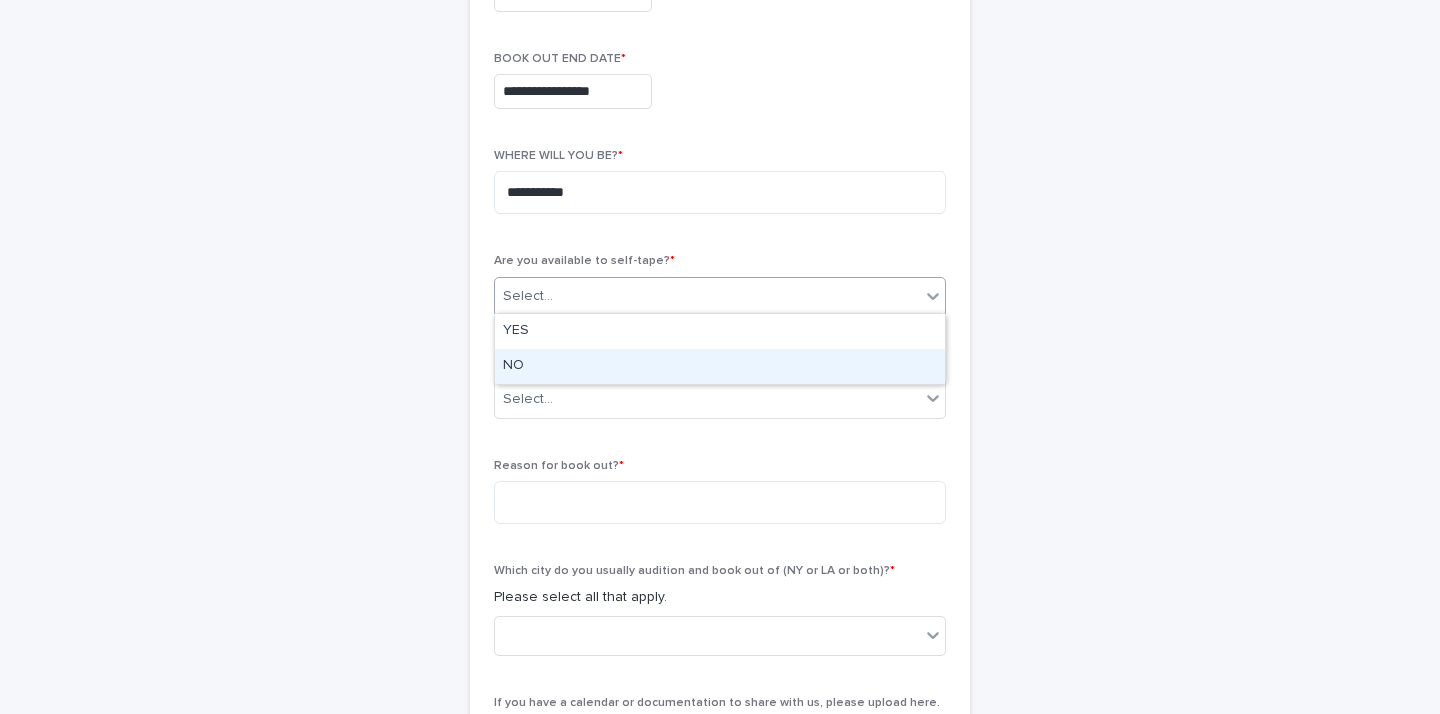 click on "NO" at bounding box center (720, 366) 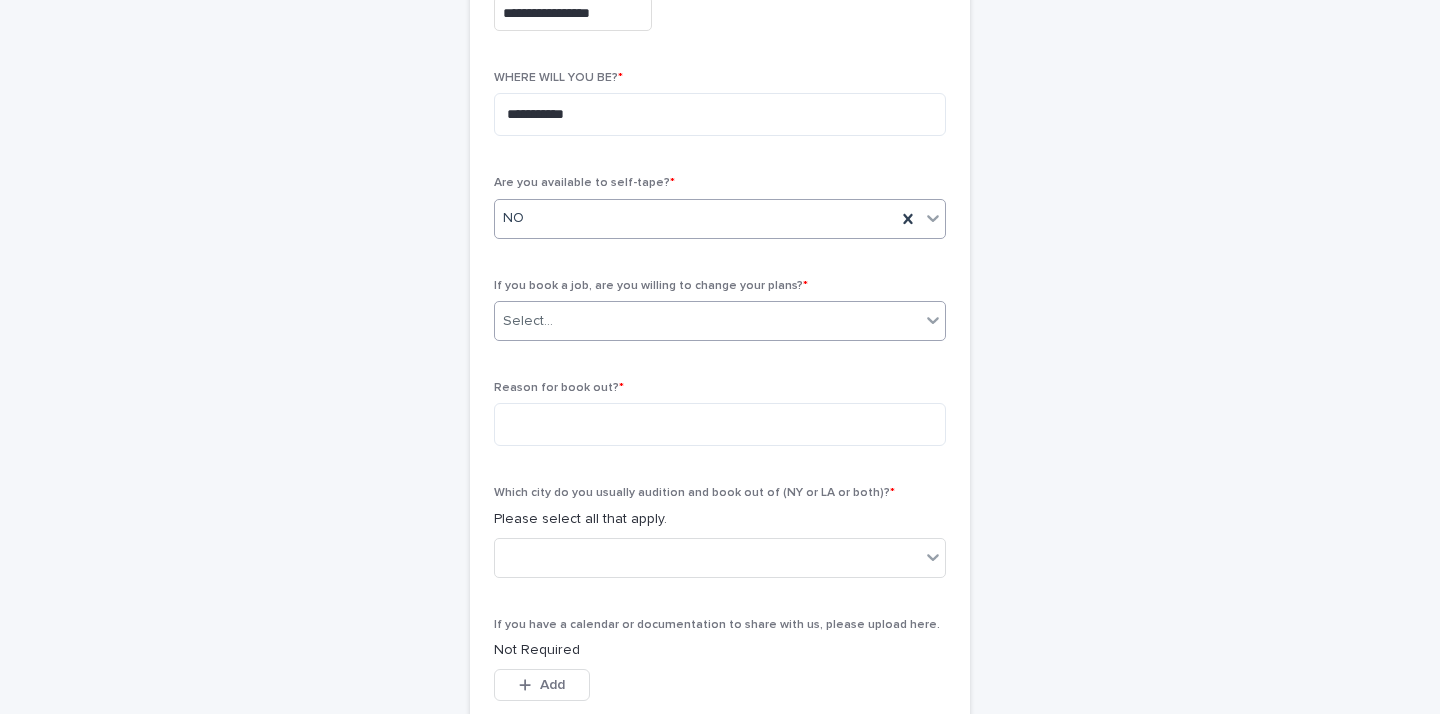 scroll, scrollTop: 572, scrollLeft: 0, axis: vertical 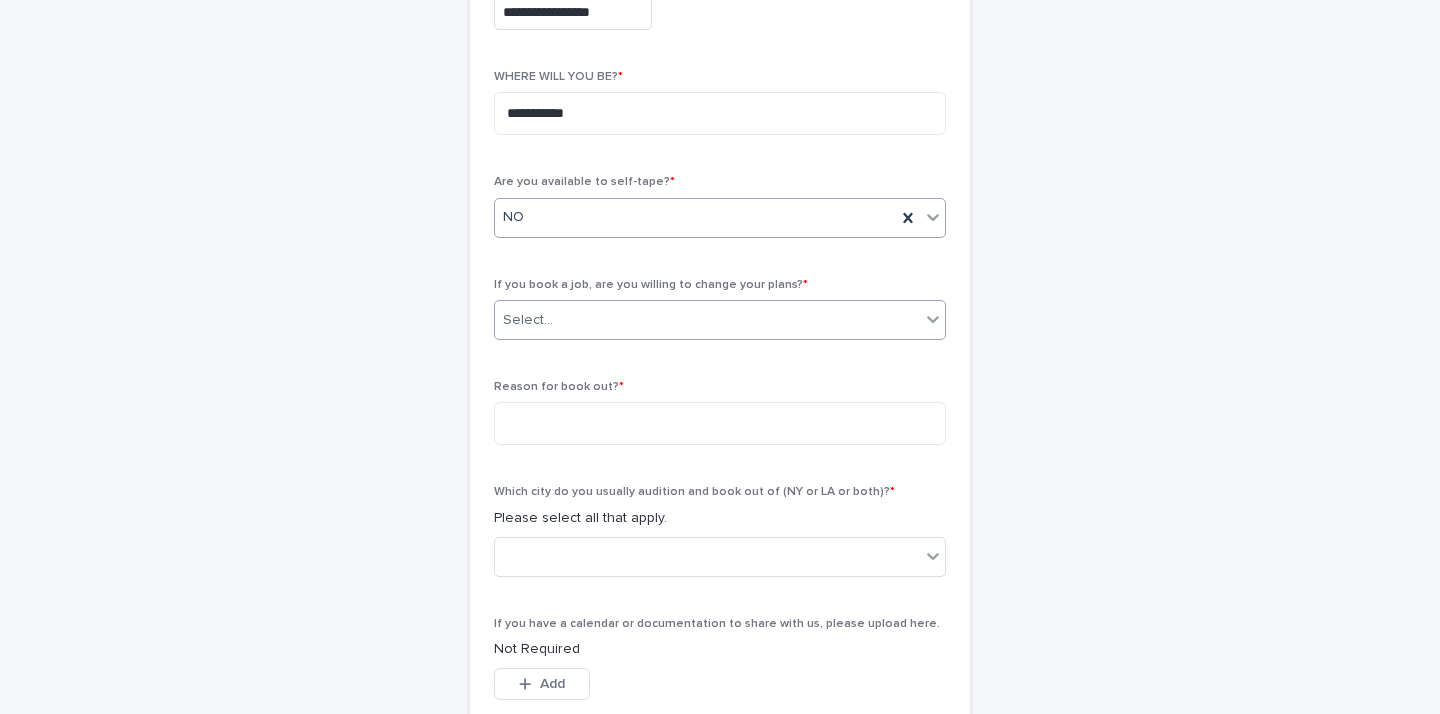click on "Select..." at bounding box center [707, 320] 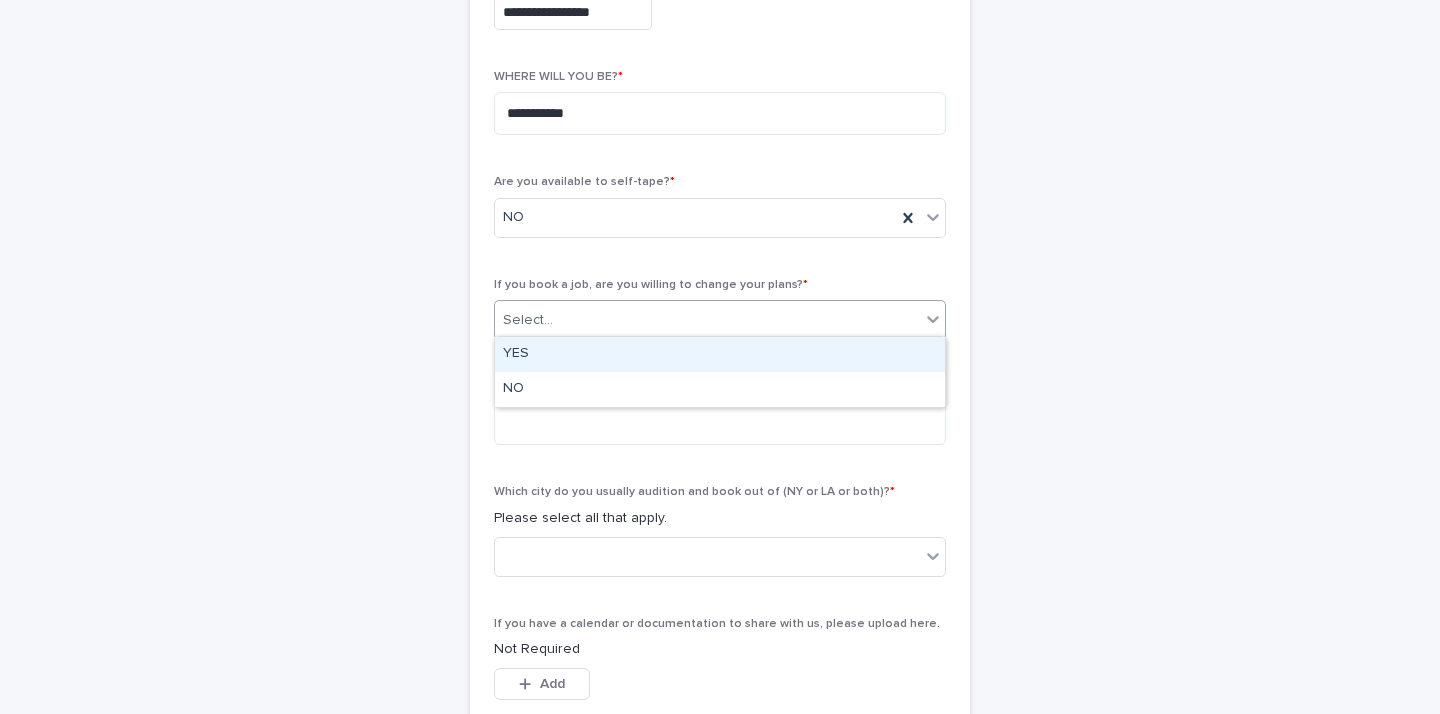 click on "YES" at bounding box center [720, 354] 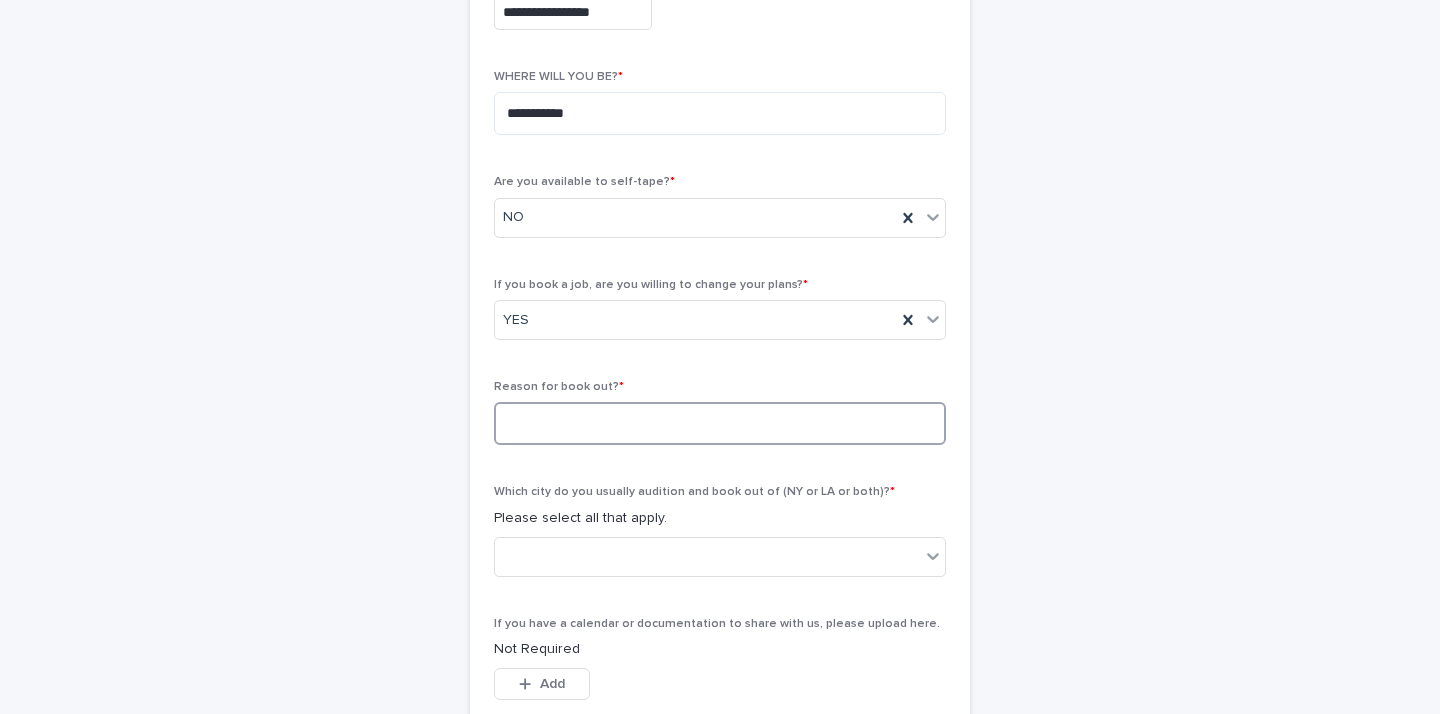 click at bounding box center (720, 423) 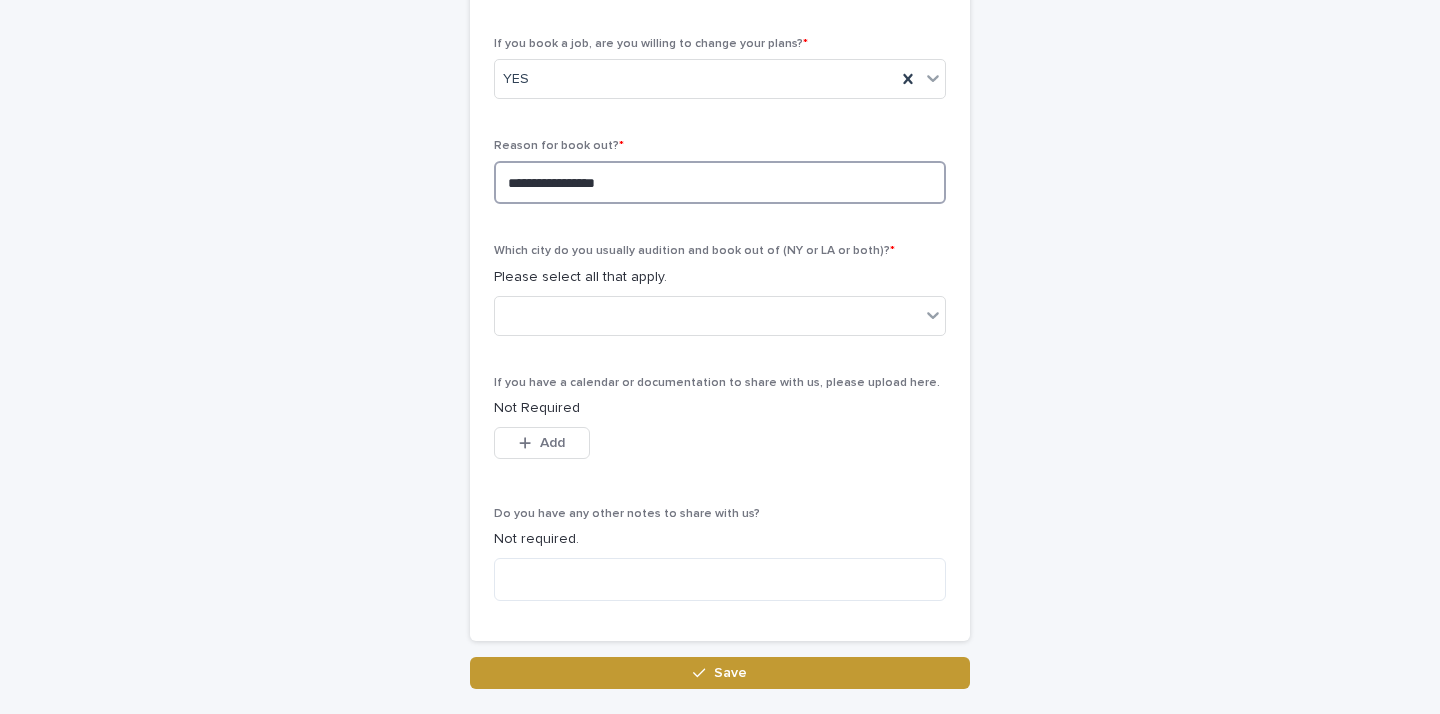 scroll, scrollTop: 827, scrollLeft: 0, axis: vertical 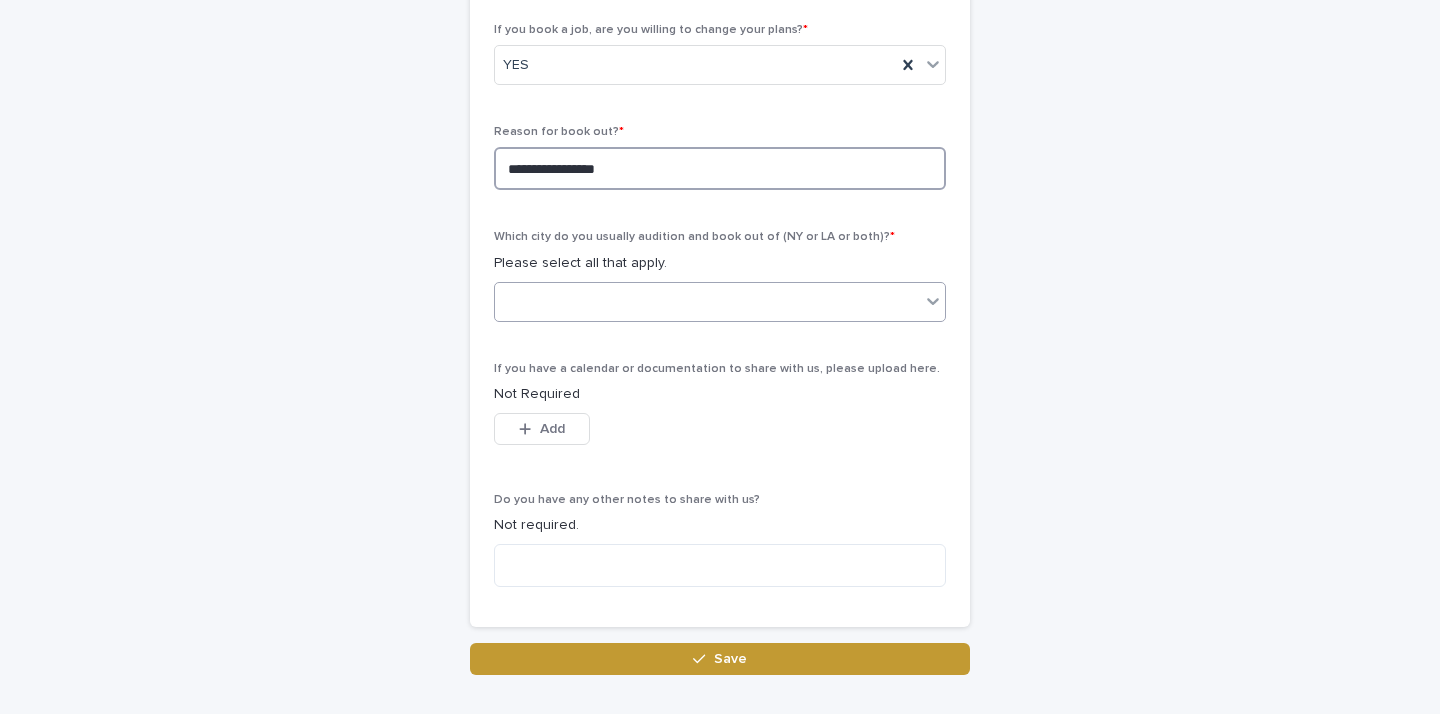 type on "**********" 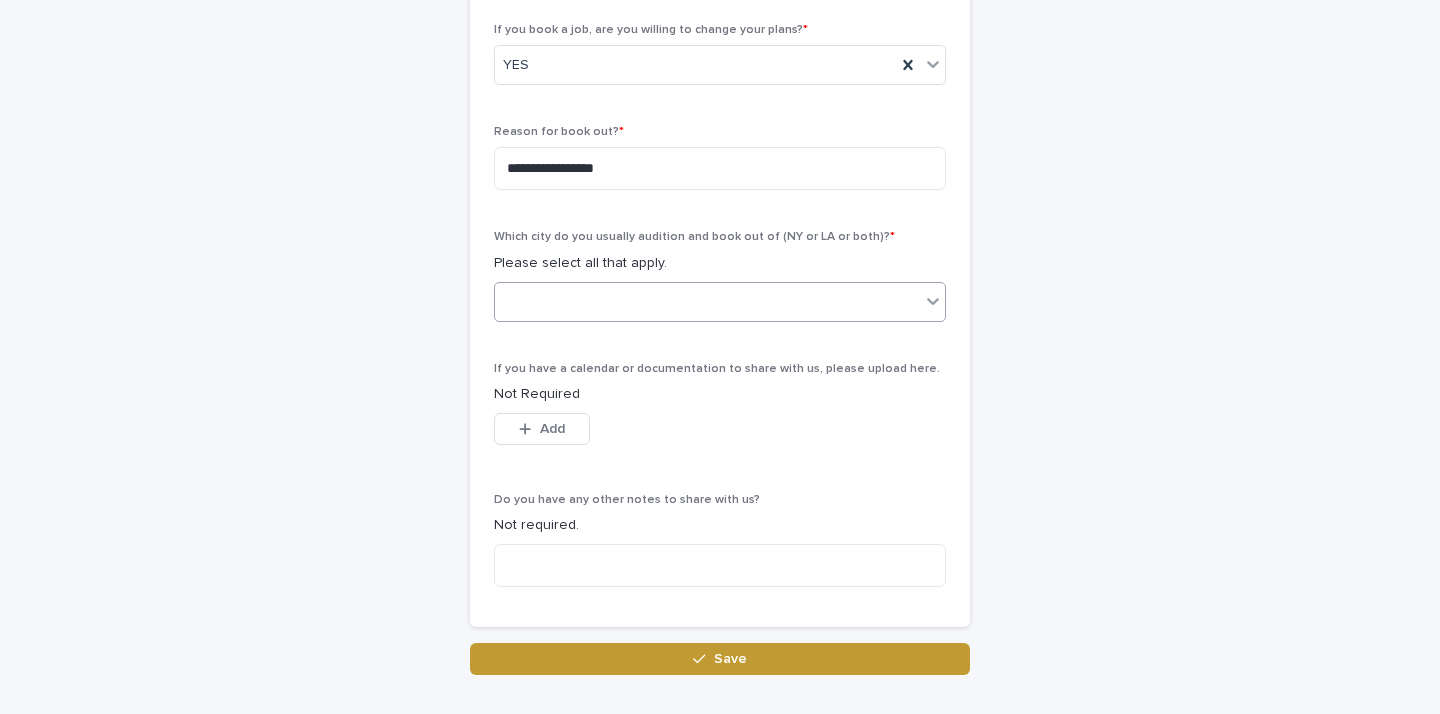 click at bounding box center [707, 301] 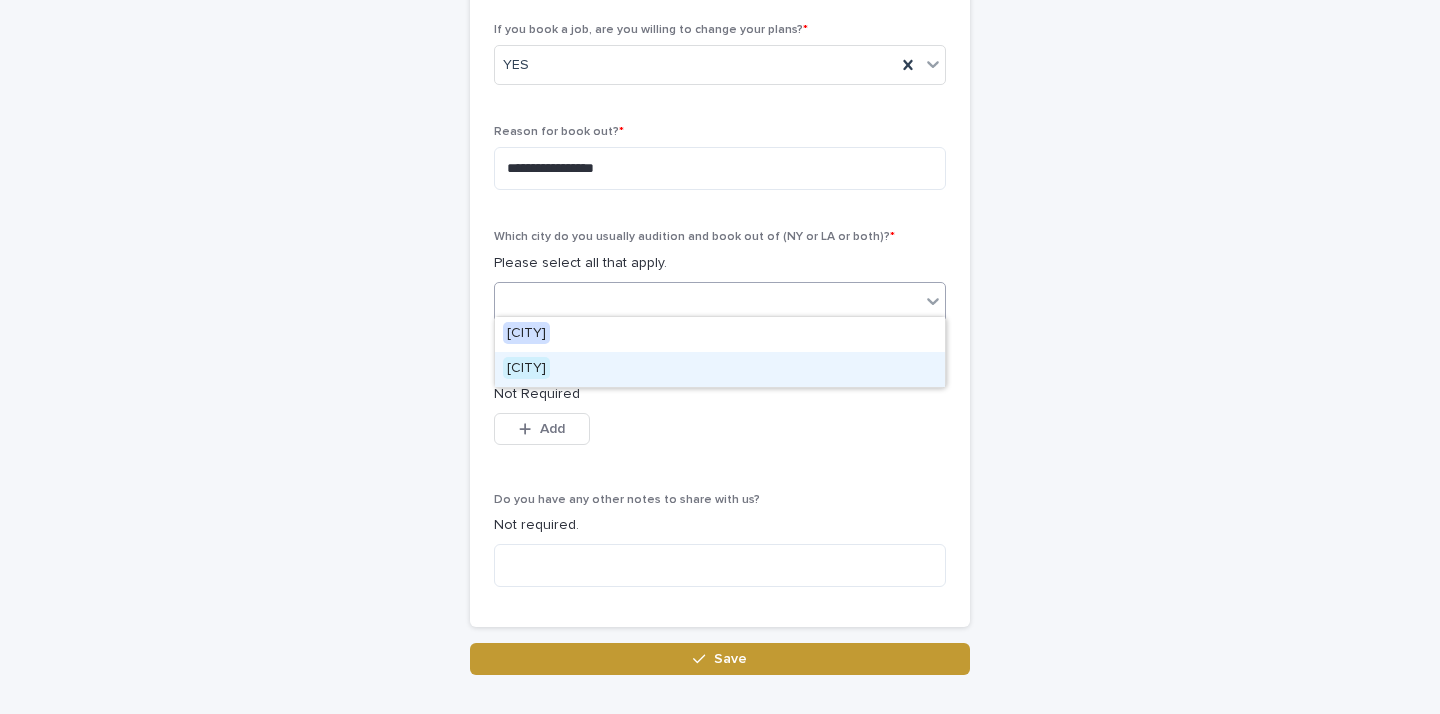 click on "[CITY]" at bounding box center [526, 368] 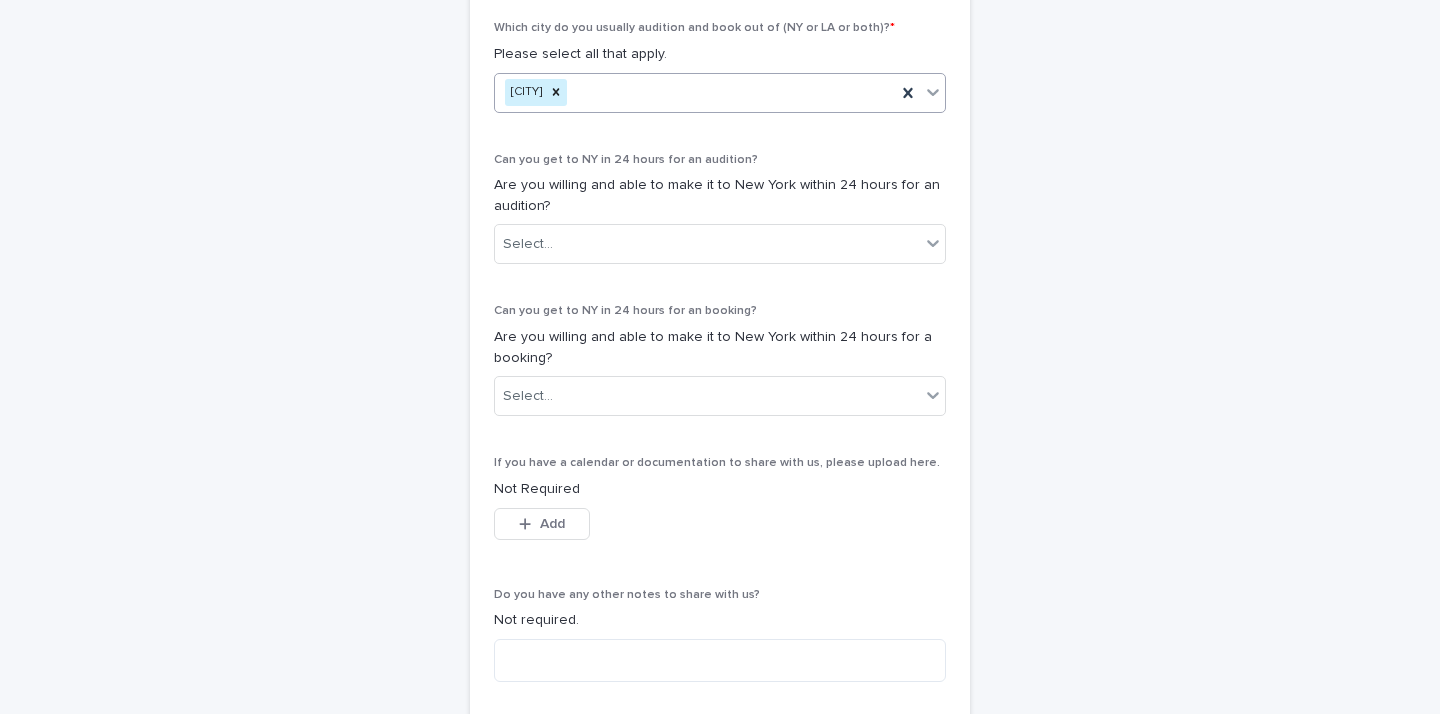 scroll, scrollTop: 1056, scrollLeft: 0, axis: vertical 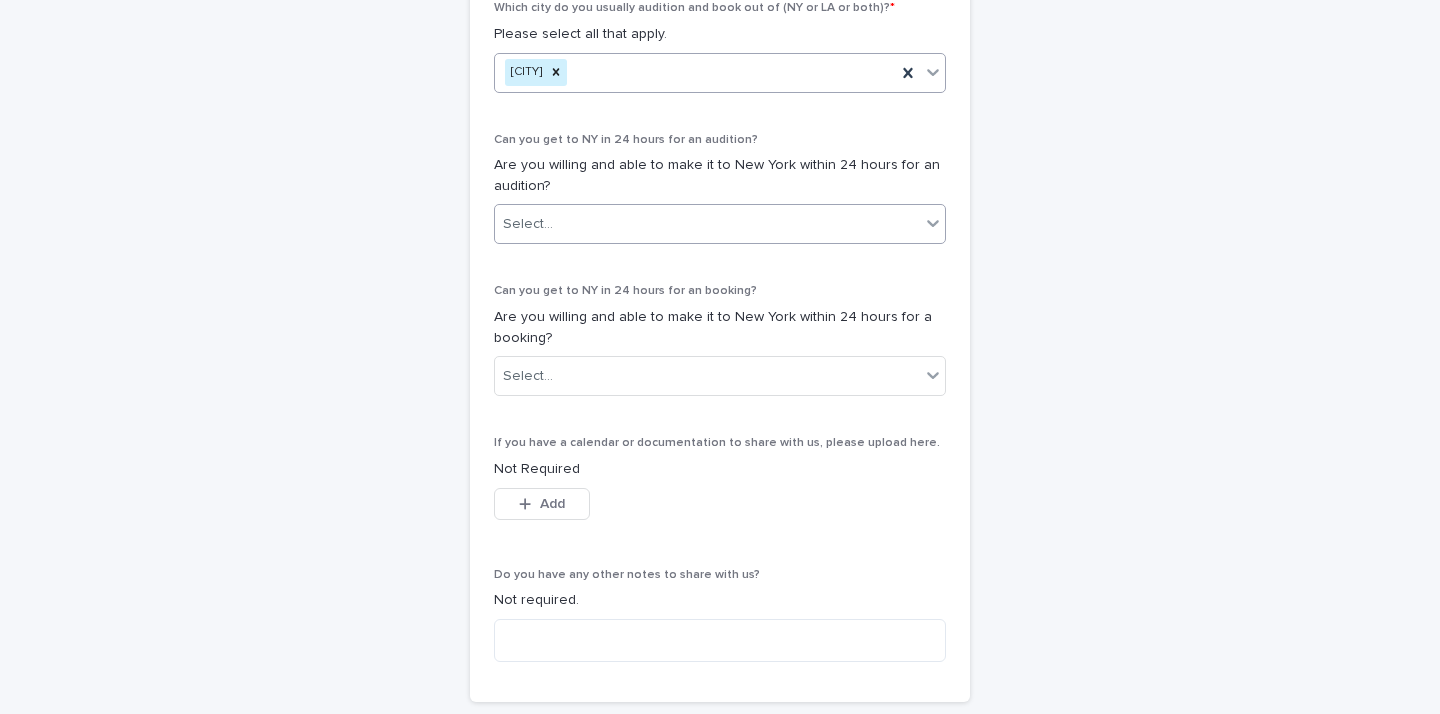 click on "Select..." at bounding box center [707, 224] 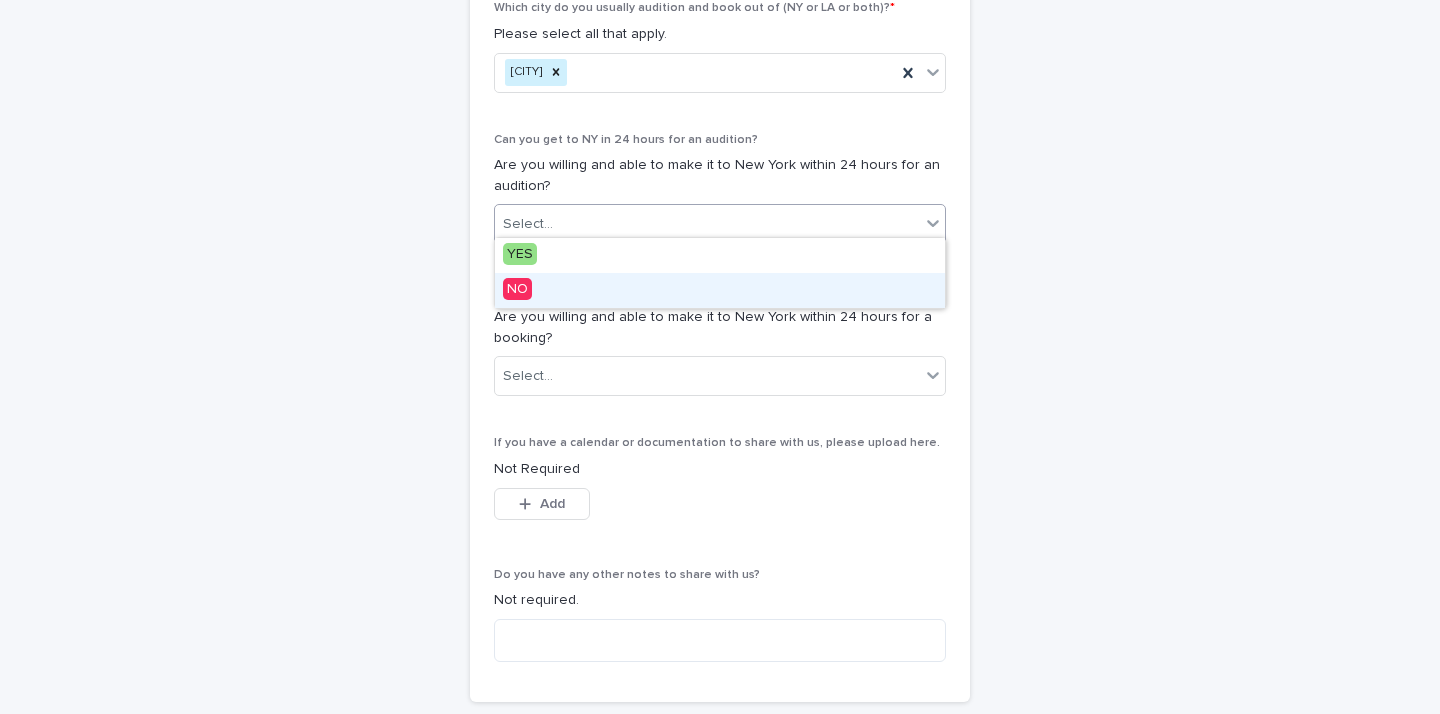 click on "NO" at bounding box center [517, 289] 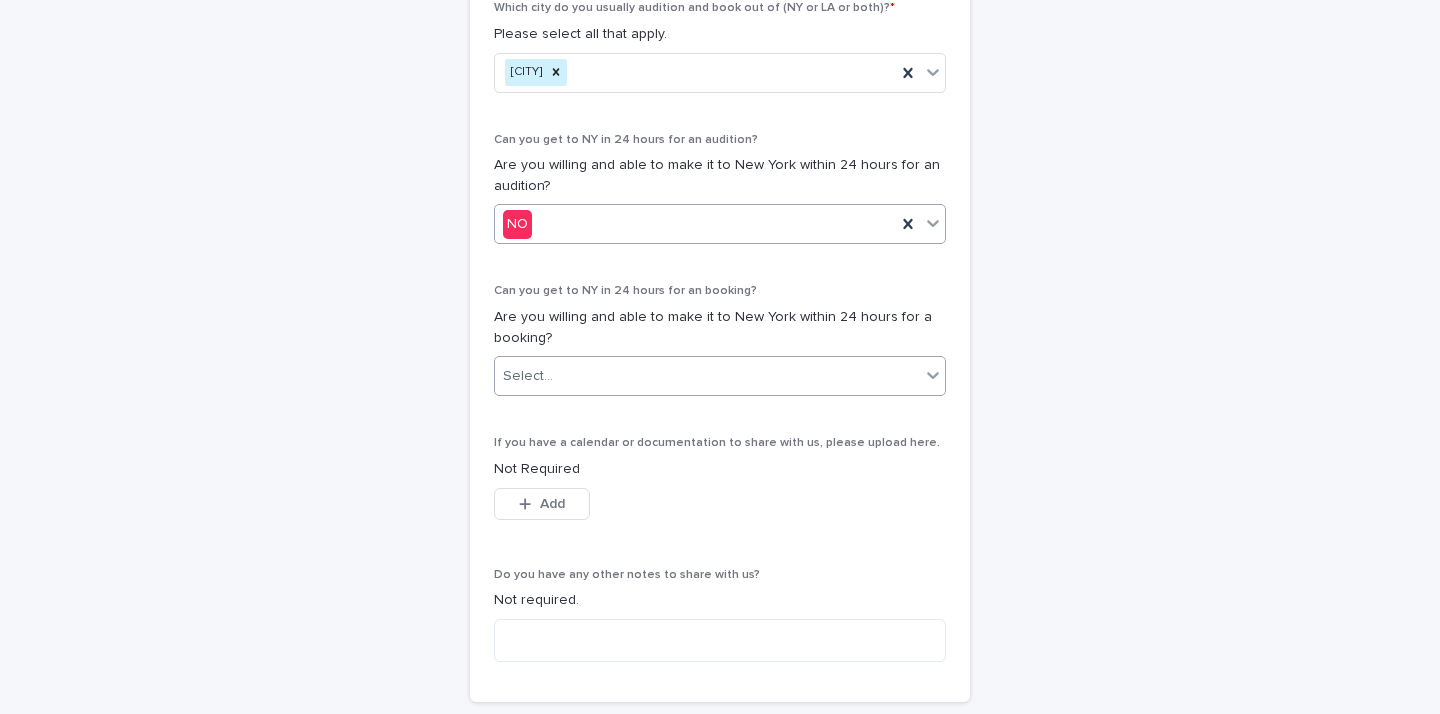 click on "Select..." at bounding box center [528, 376] 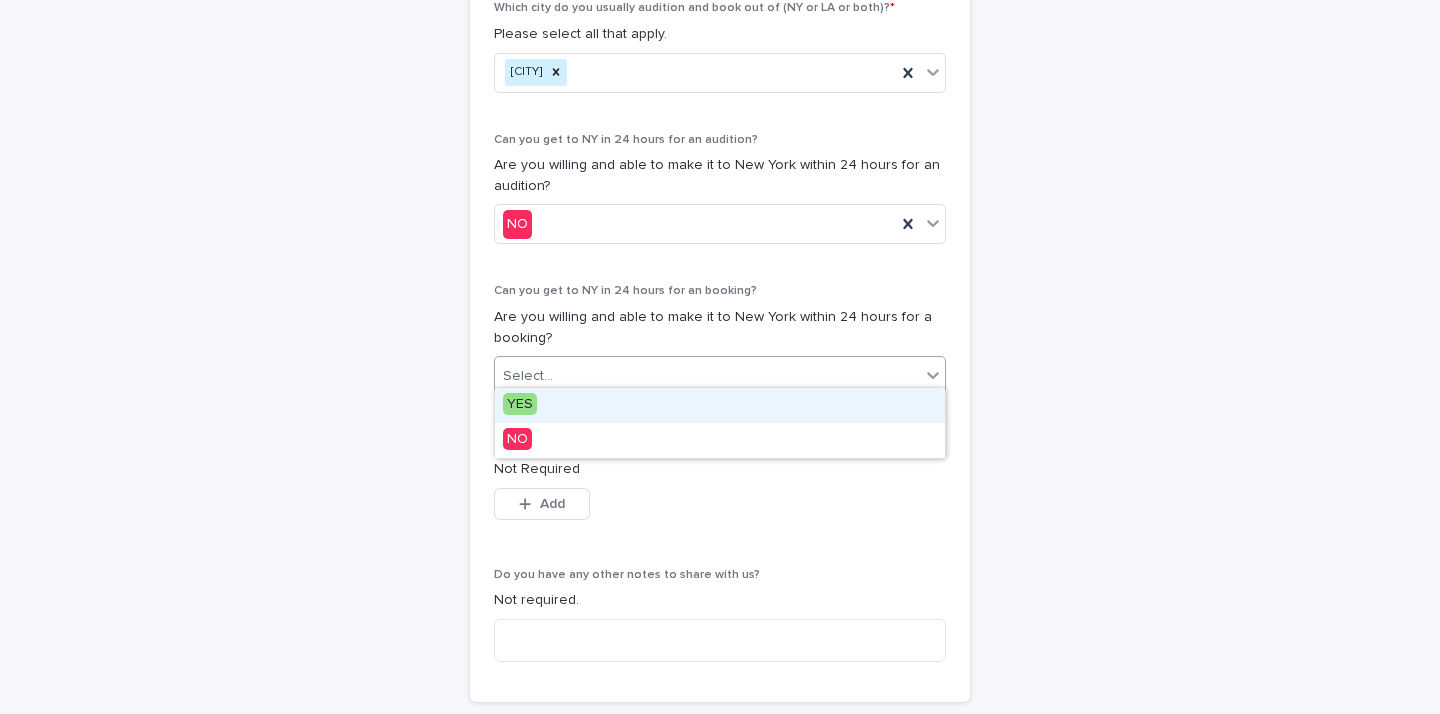 click on "YES" at bounding box center [520, 404] 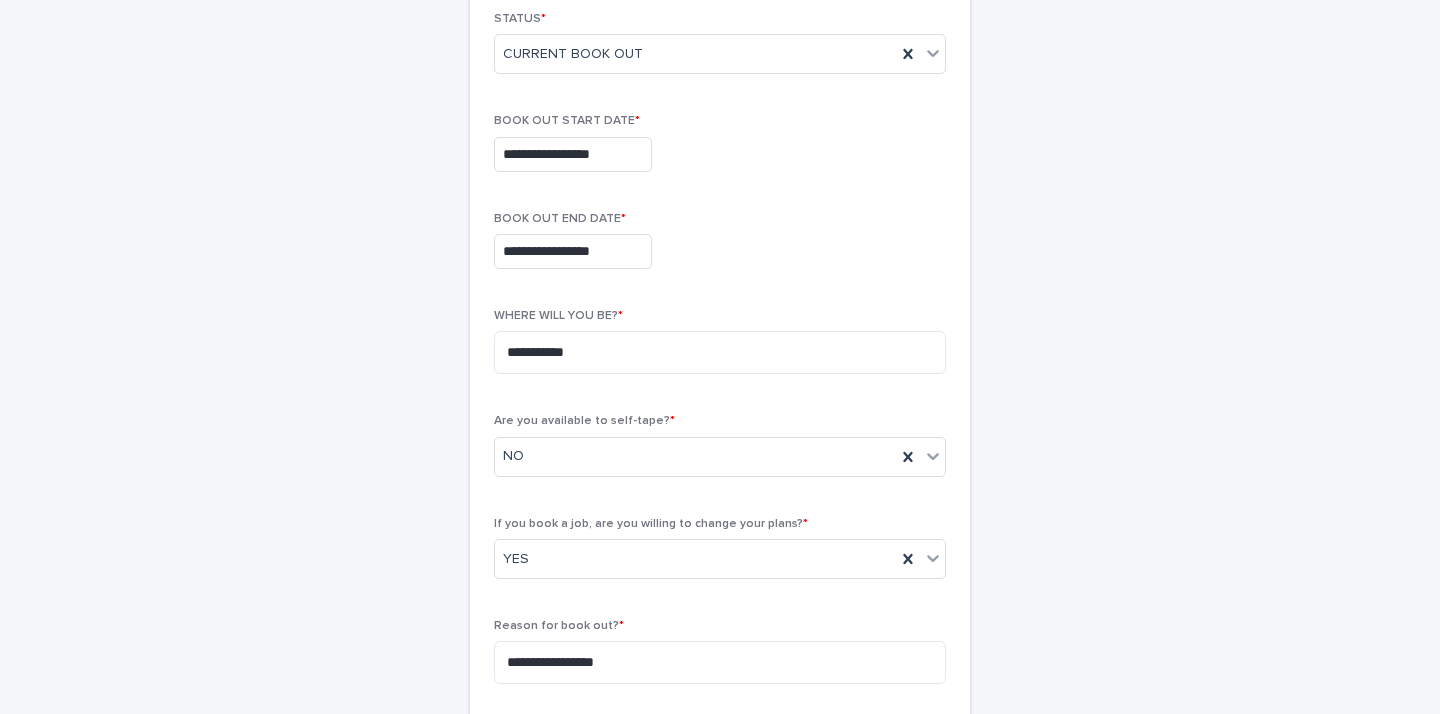 scroll, scrollTop: 320, scrollLeft: 0, axis: vertical 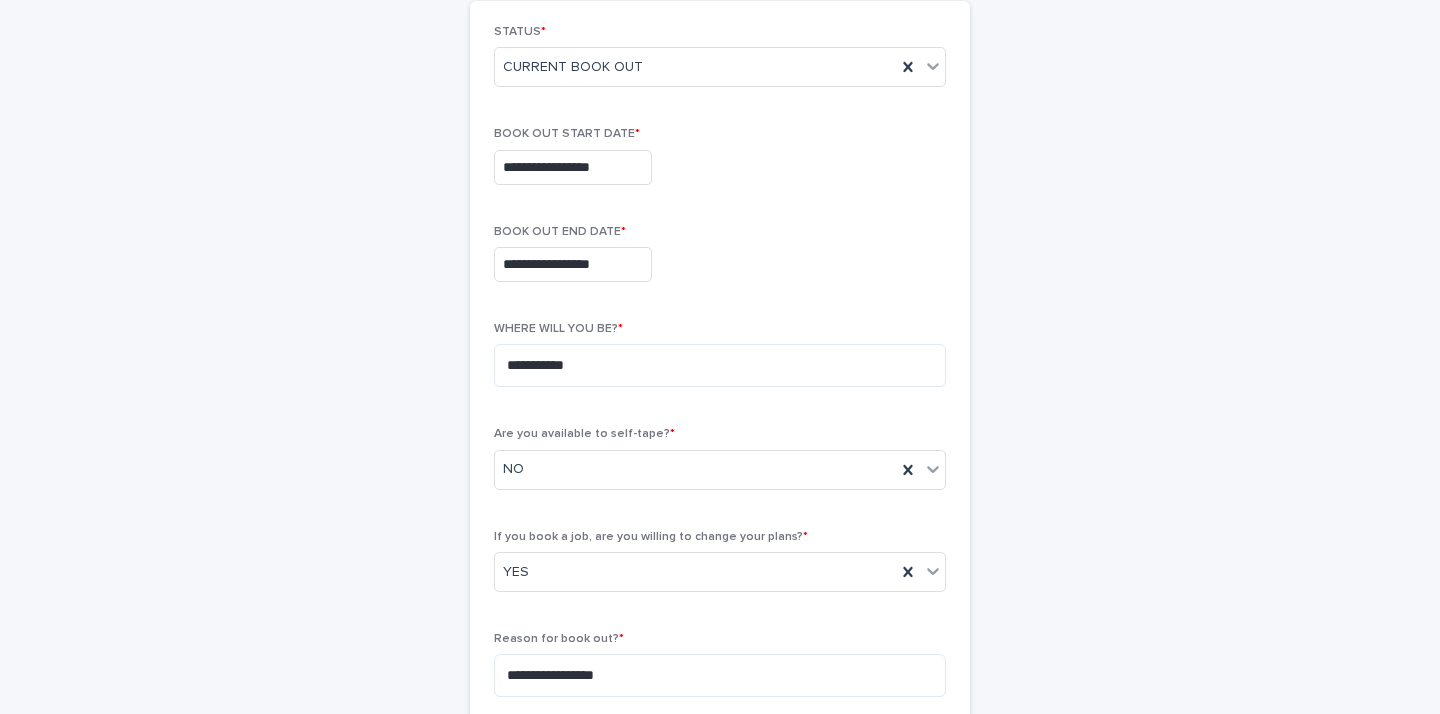 click on "**********" at bounding box center [573, 167] 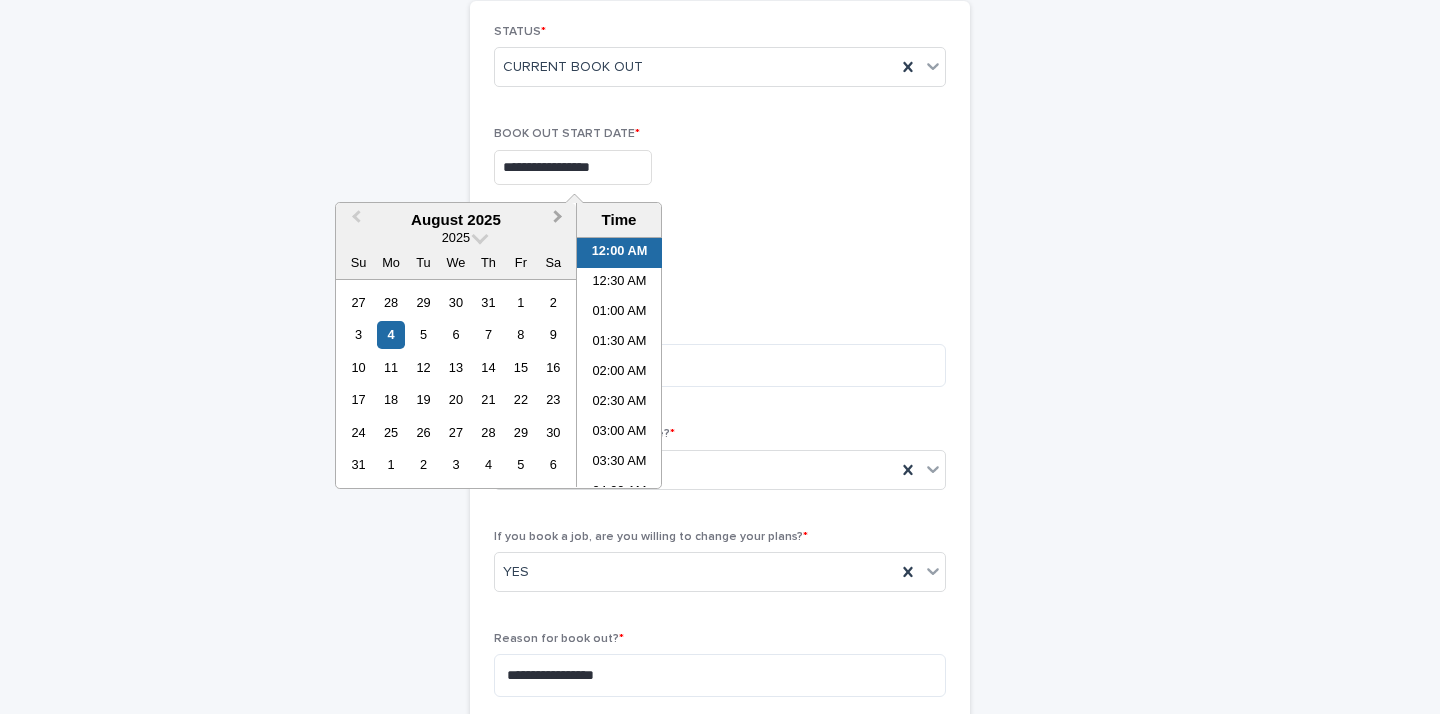 click on "Next Month" at bounding box center (558, 219) 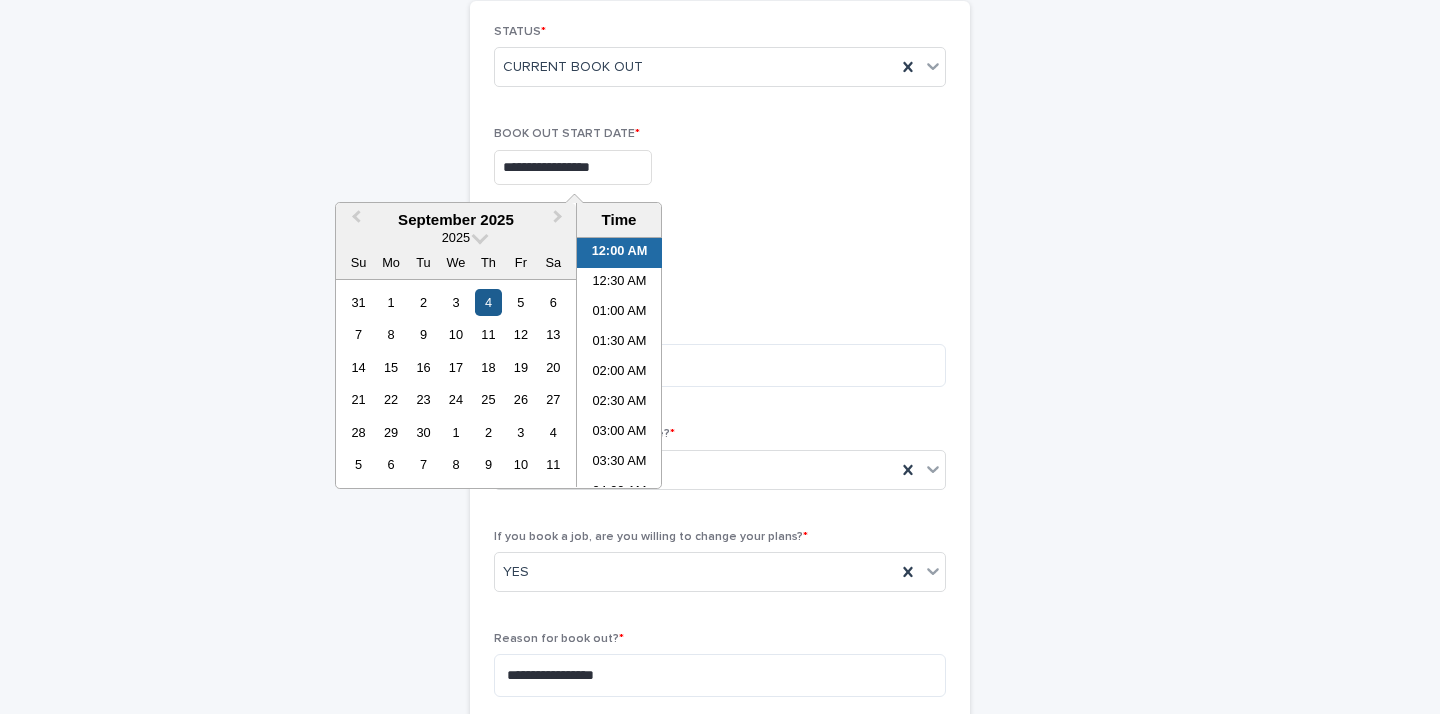 click on "4" at bounding box center (488, 302) 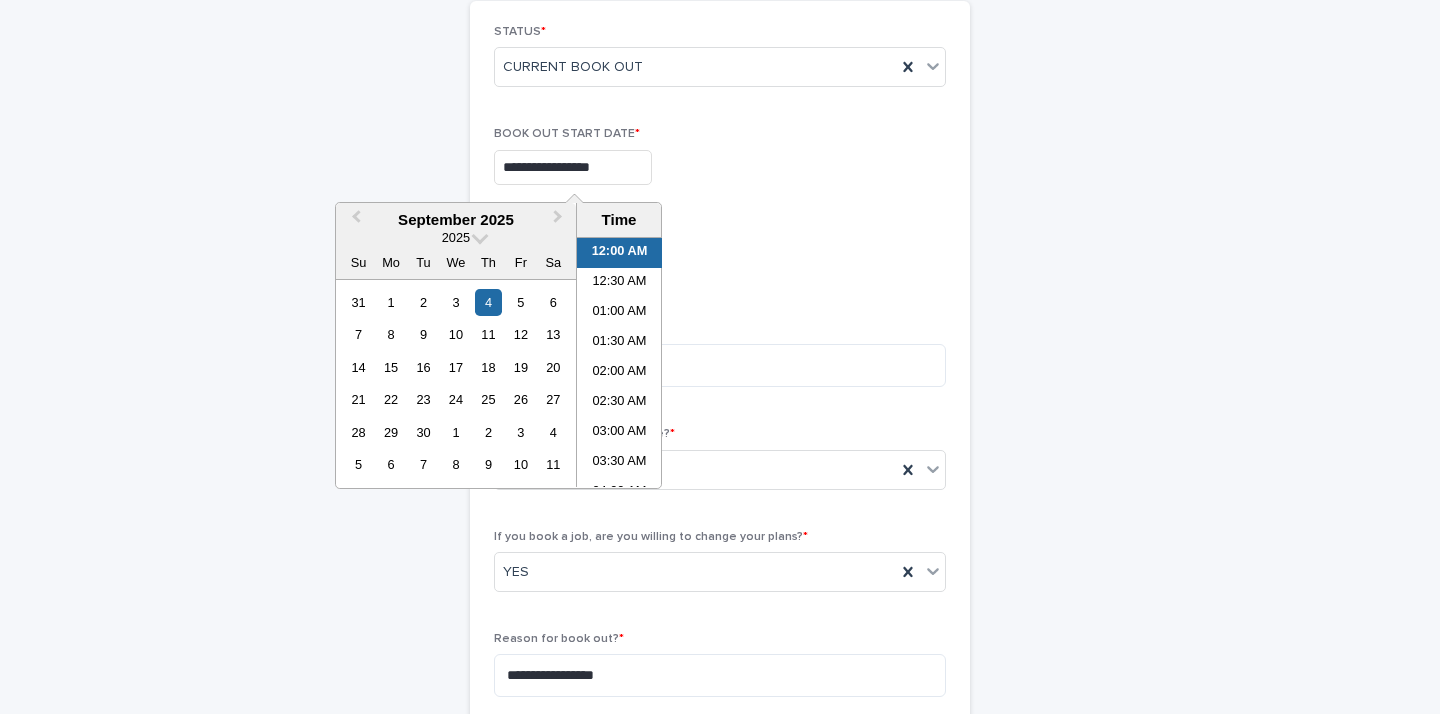 click on "**********" at bounding box center (720, 163) 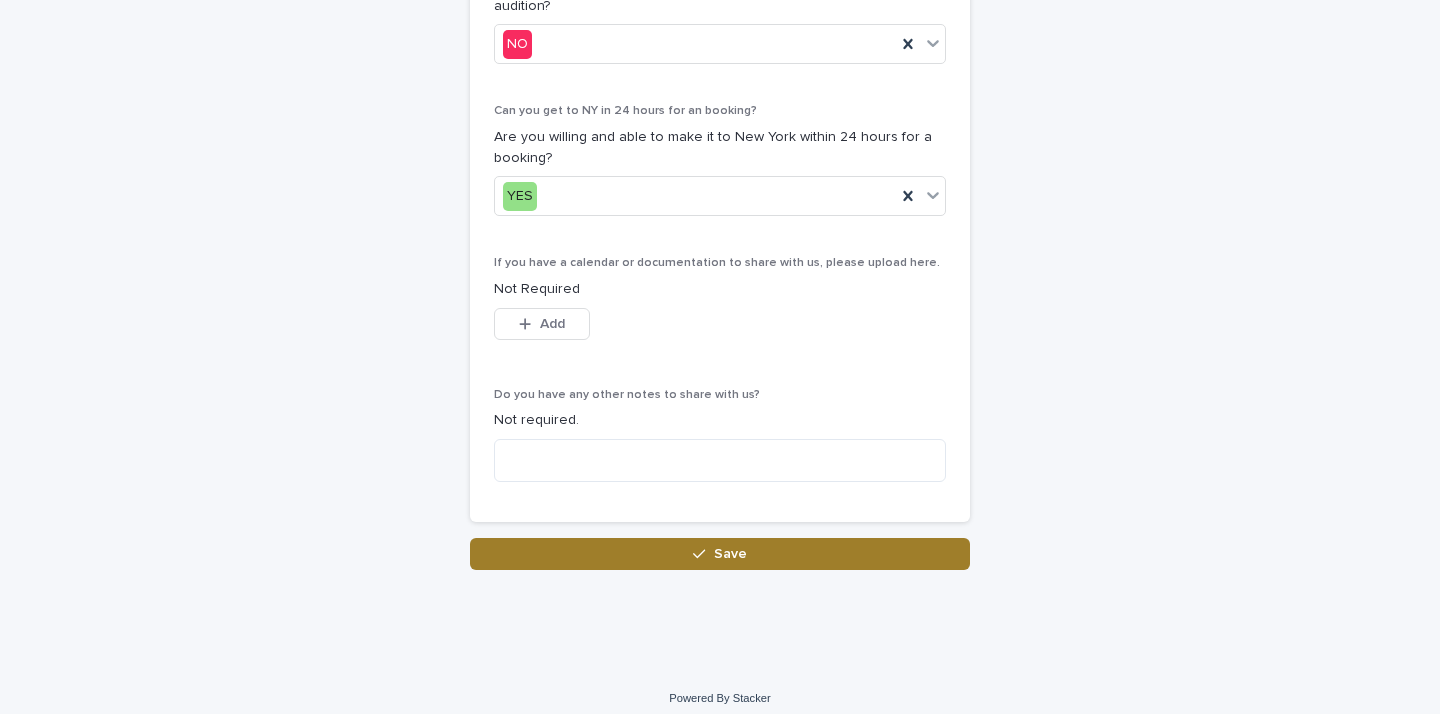 click on "Save" at bounding box center [720, 554] 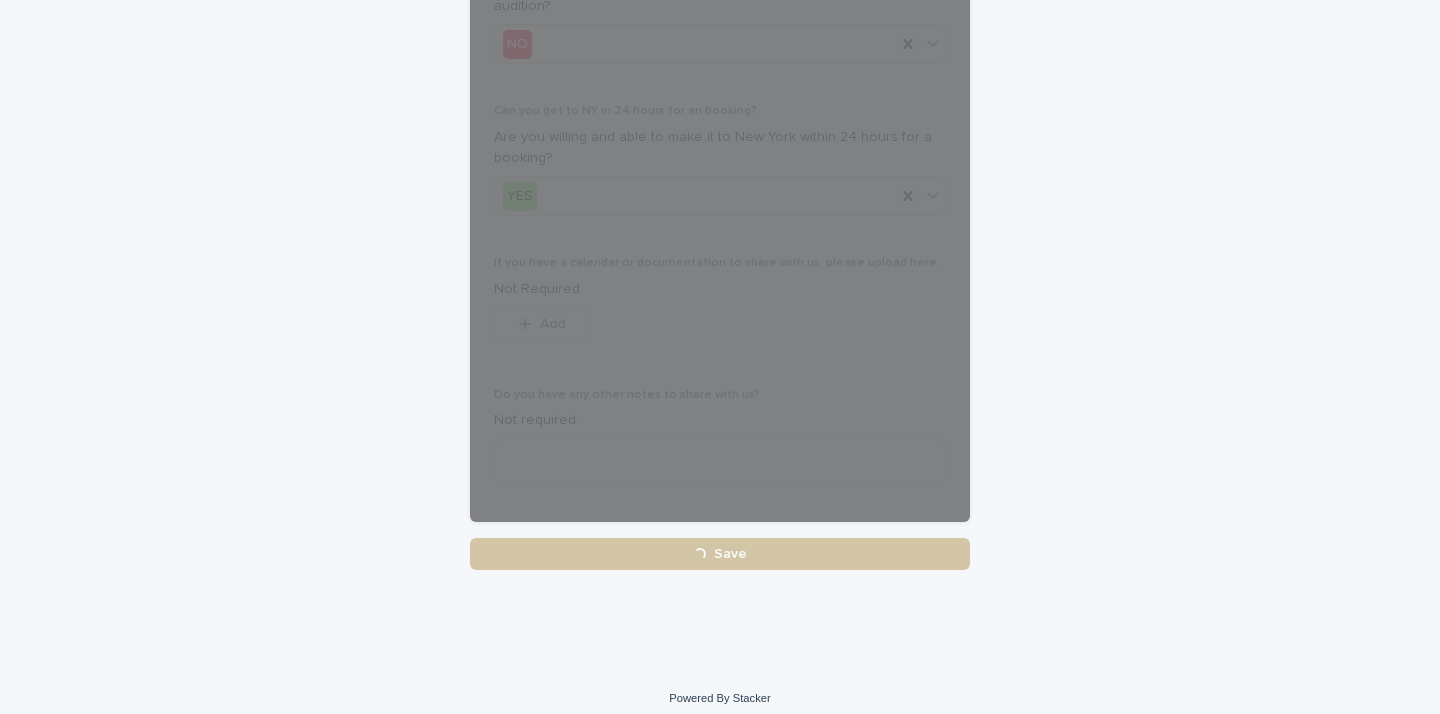 scroll, scrollTop: 1236, scrollLeft: 0, axis: vertical 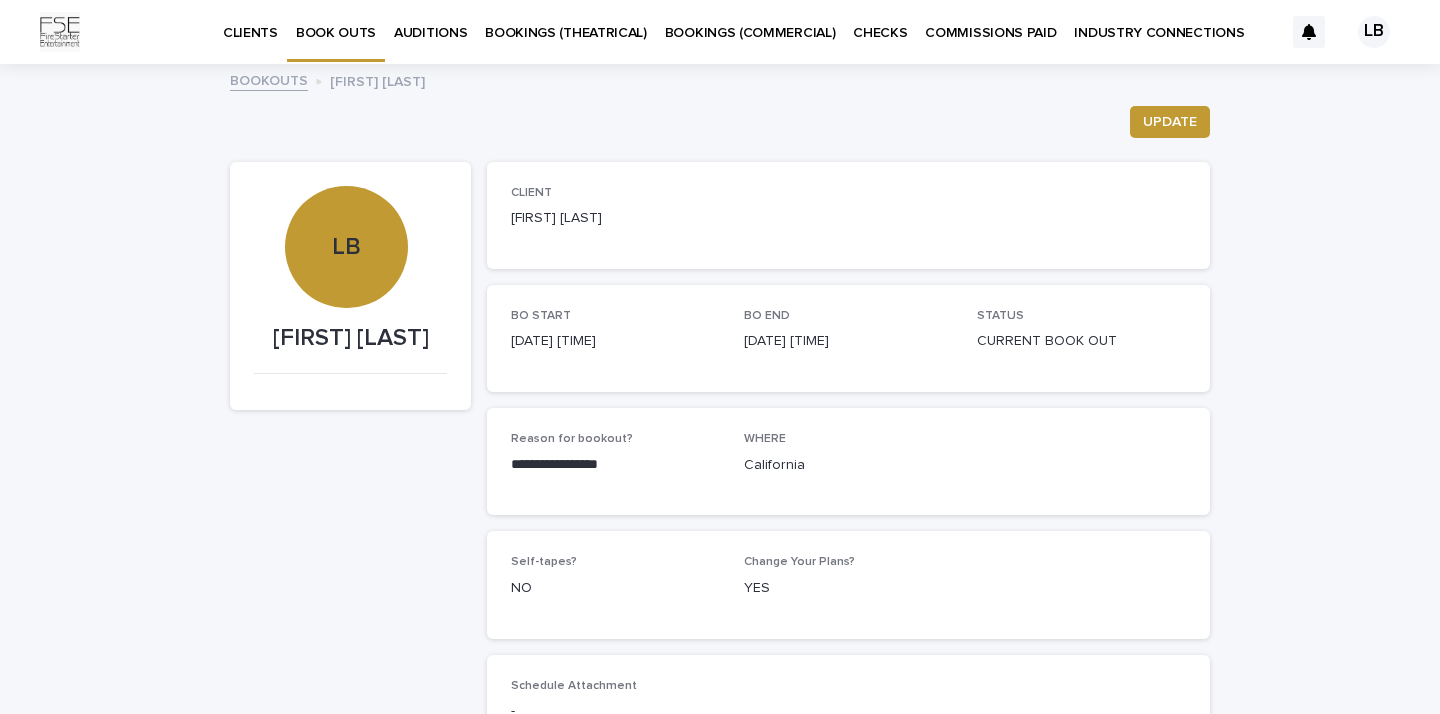 click on "CLIENTS" at bounding box center (250, 21) 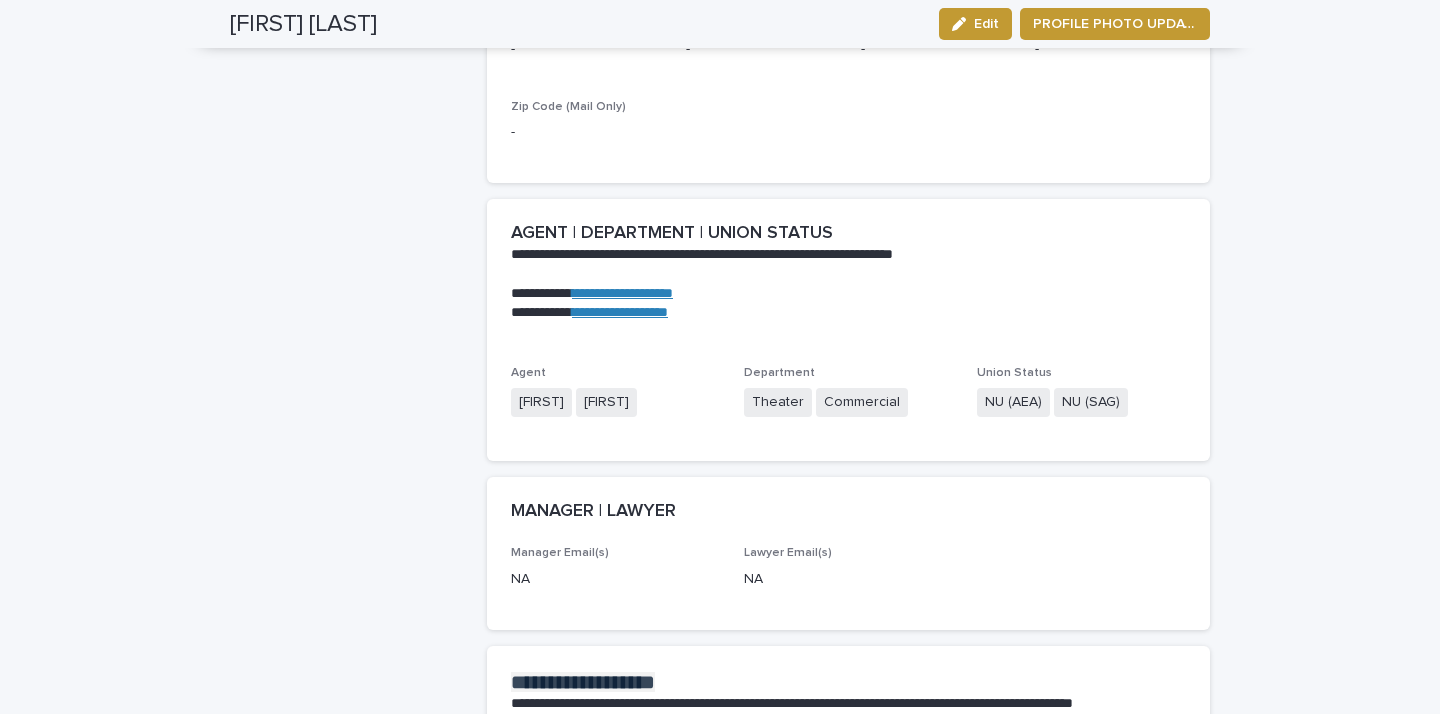 scroll, scrollTop: 2155, scrollLeft: 0, axis: vertical 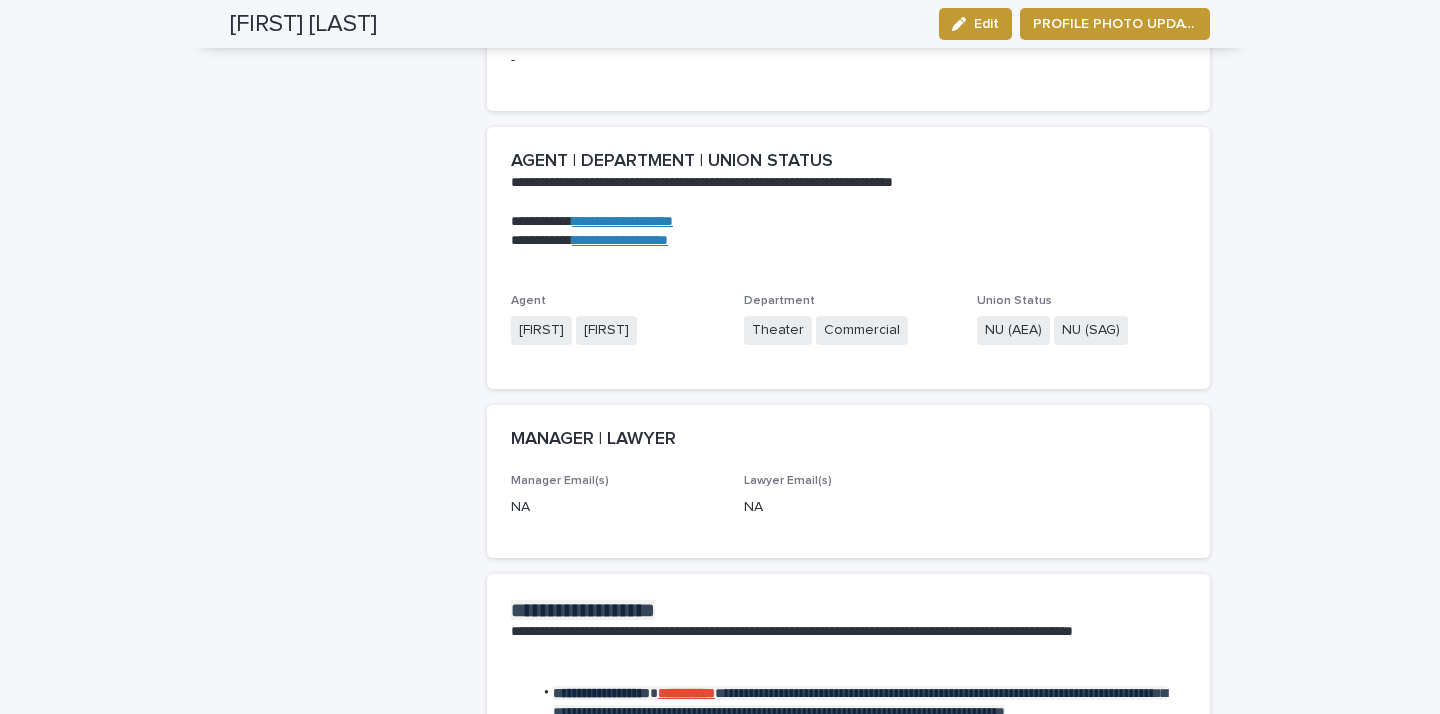 click on "[FIRST]" at bounding box center (606, 330) 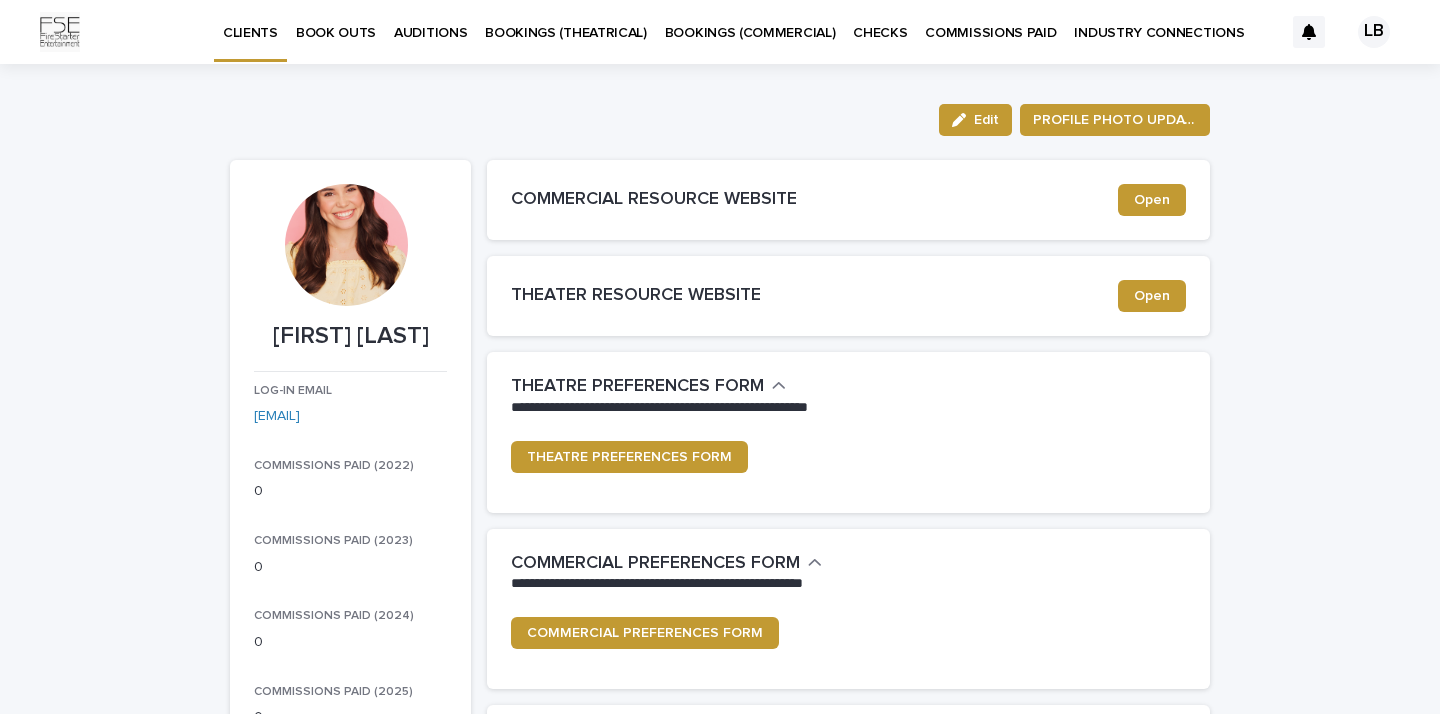 scroll, scrollTop: 0, scrollLeft: 0, axis: both 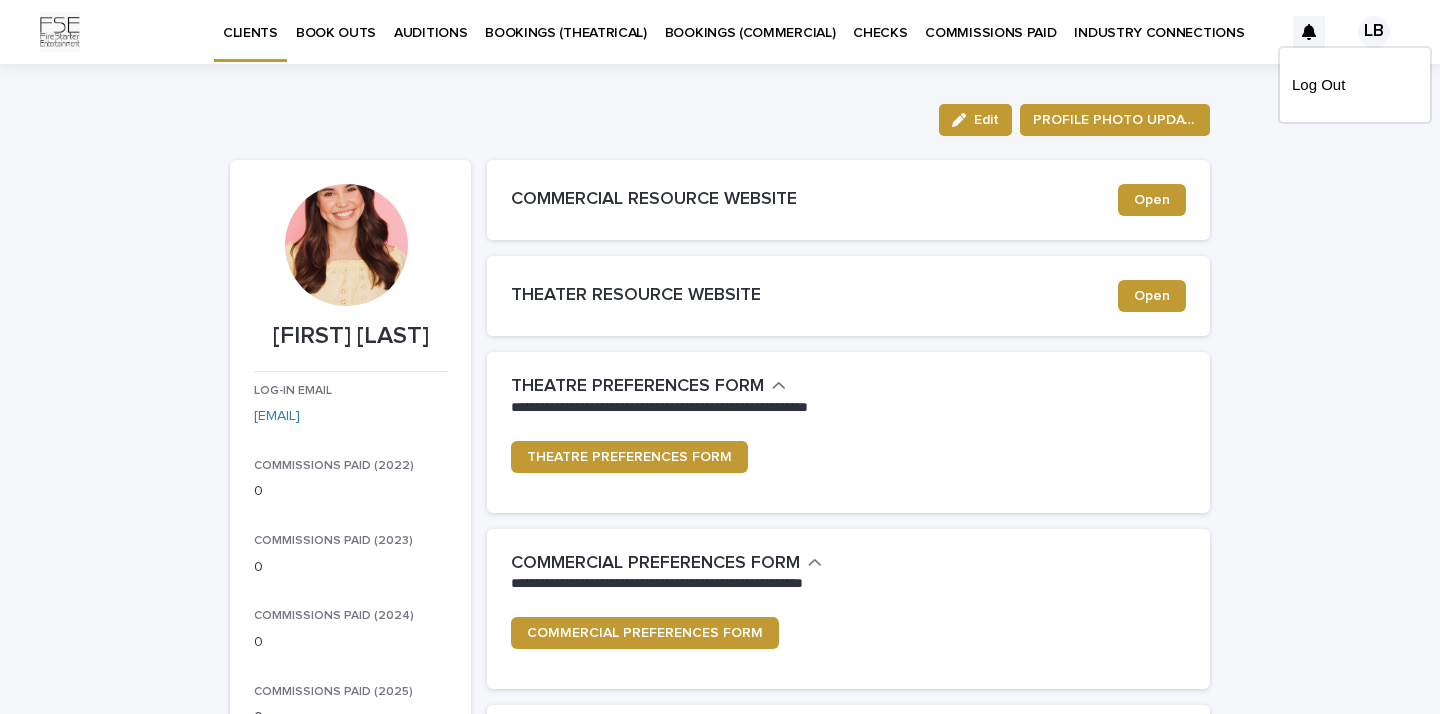 click on "**********" at bounding box center (720, 1921) 